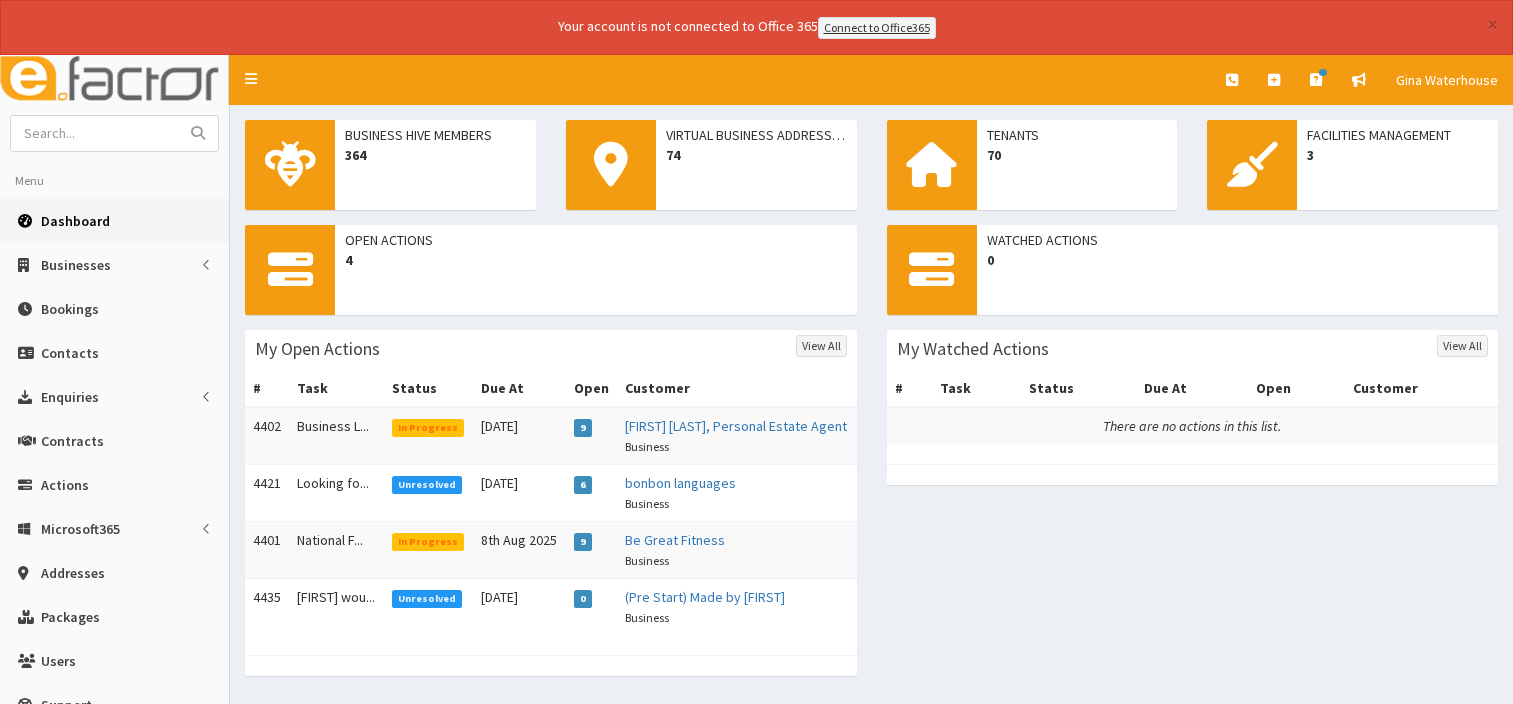 scroll, scrollTop: 0, scrollLeft: 0, axis: both 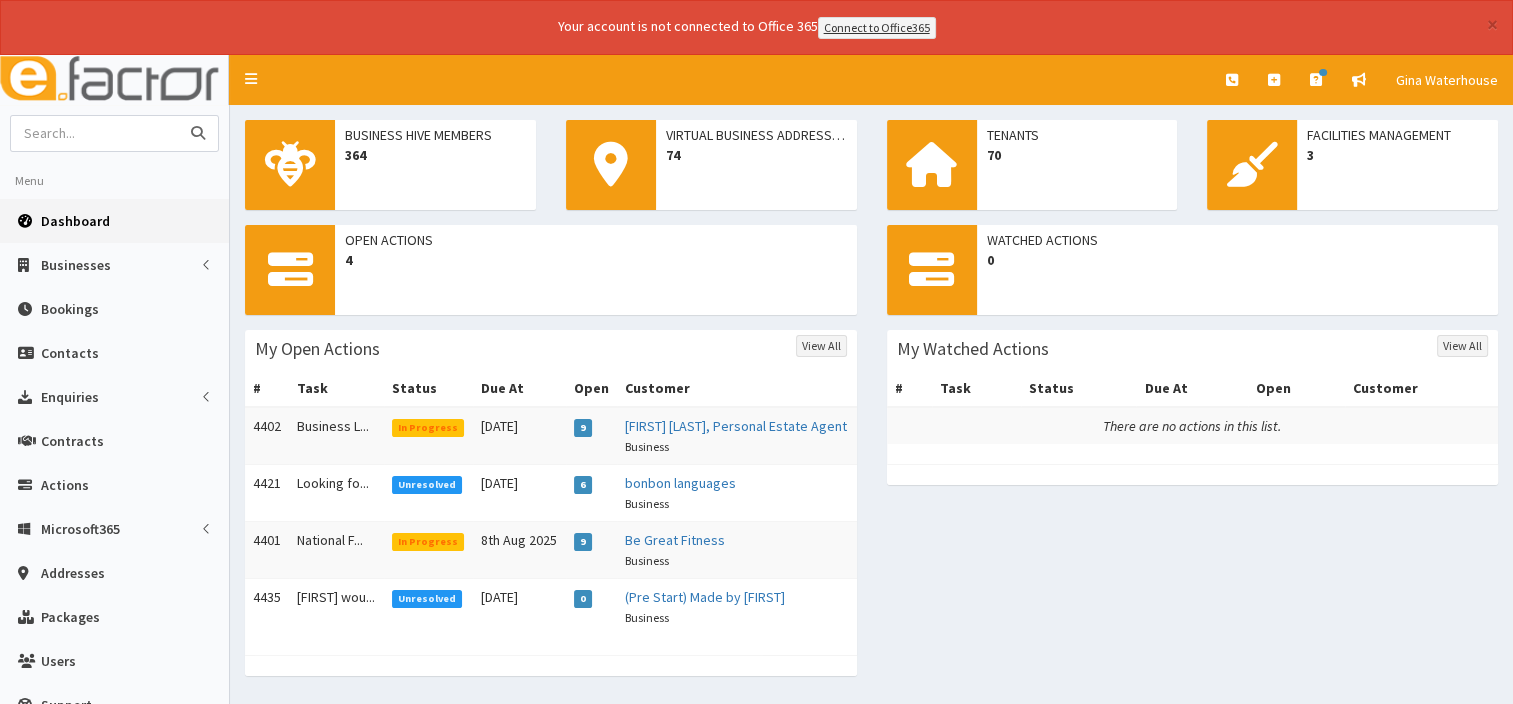 click at bounding box center [95, 133] 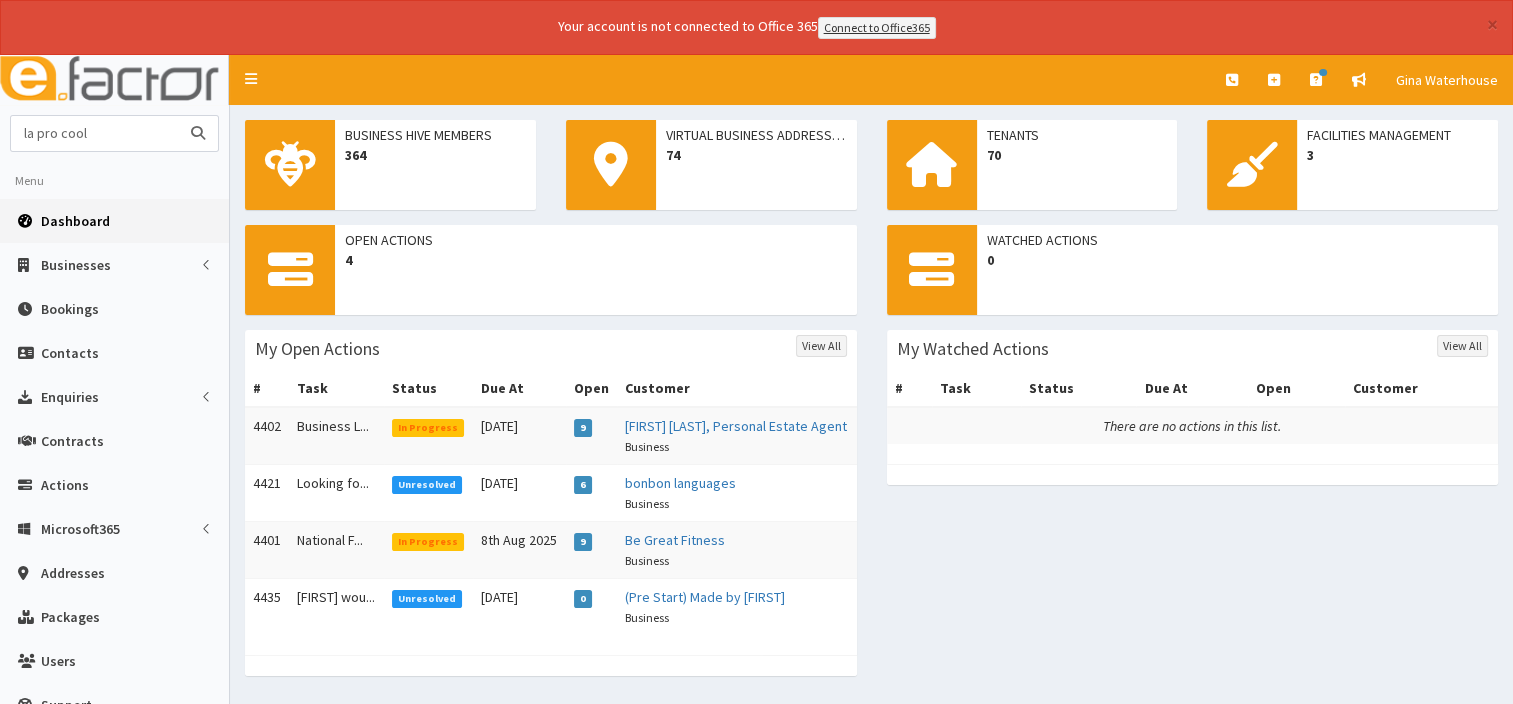 type on "la pro cool" 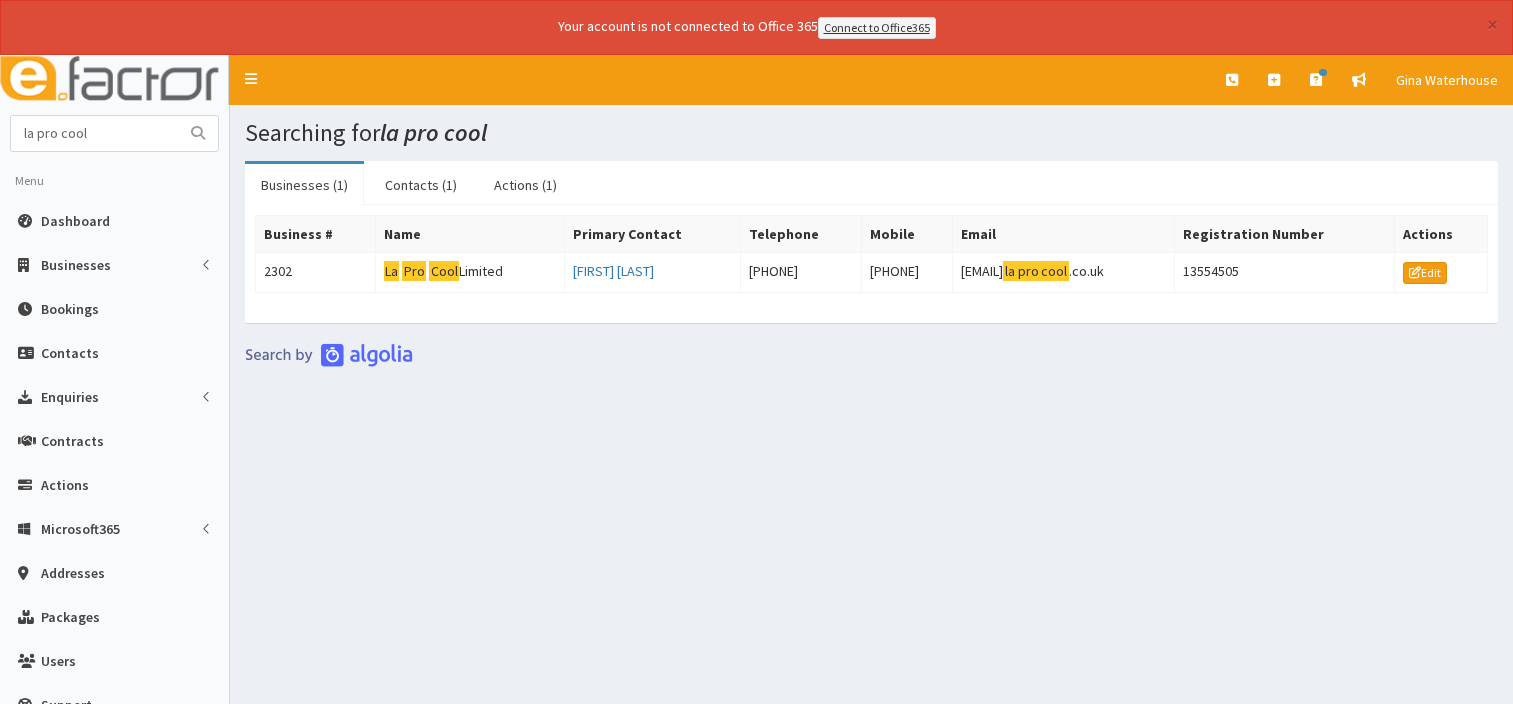 scroll, scrollTop: 0, scrollLeft: 0, axis: both 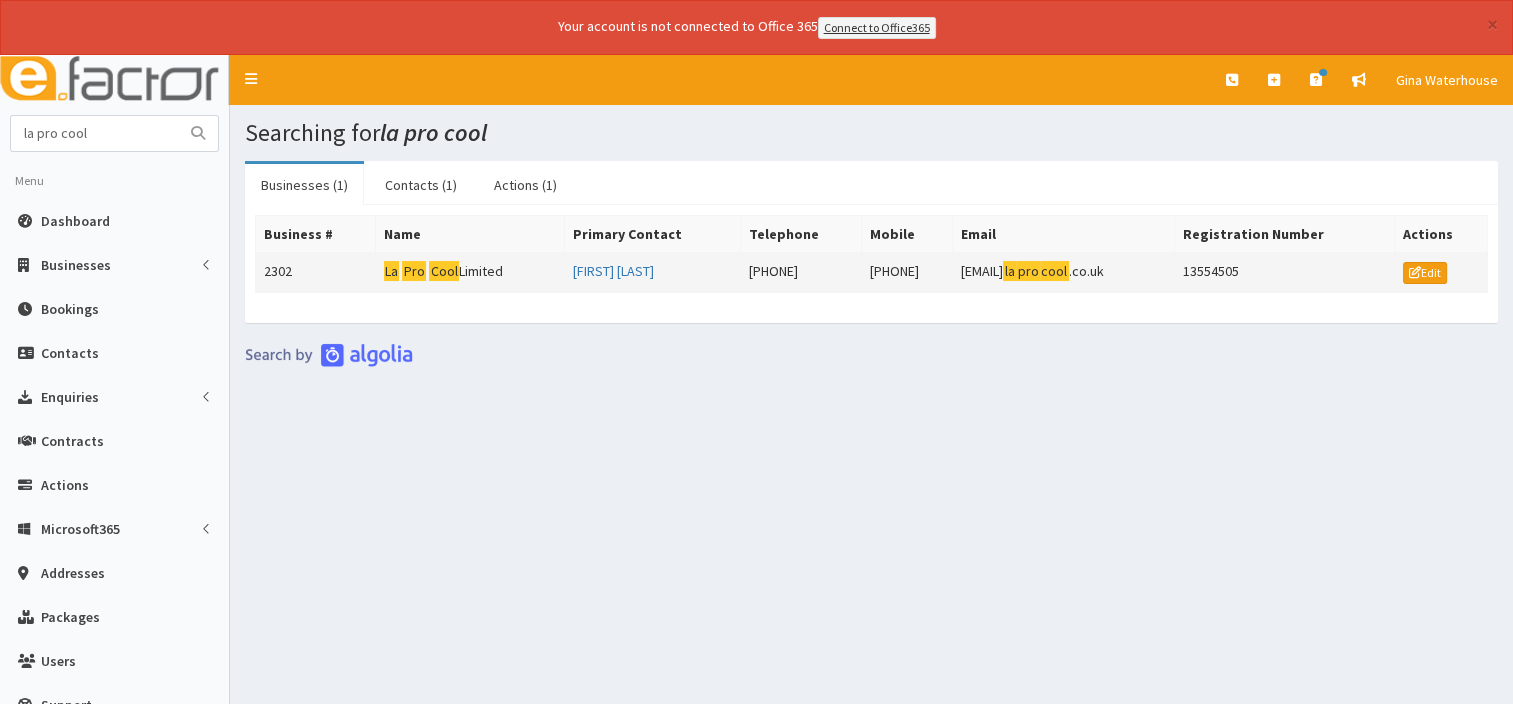 click on "La   Pro   Cool  Limited" at bounding box center [470, 272] 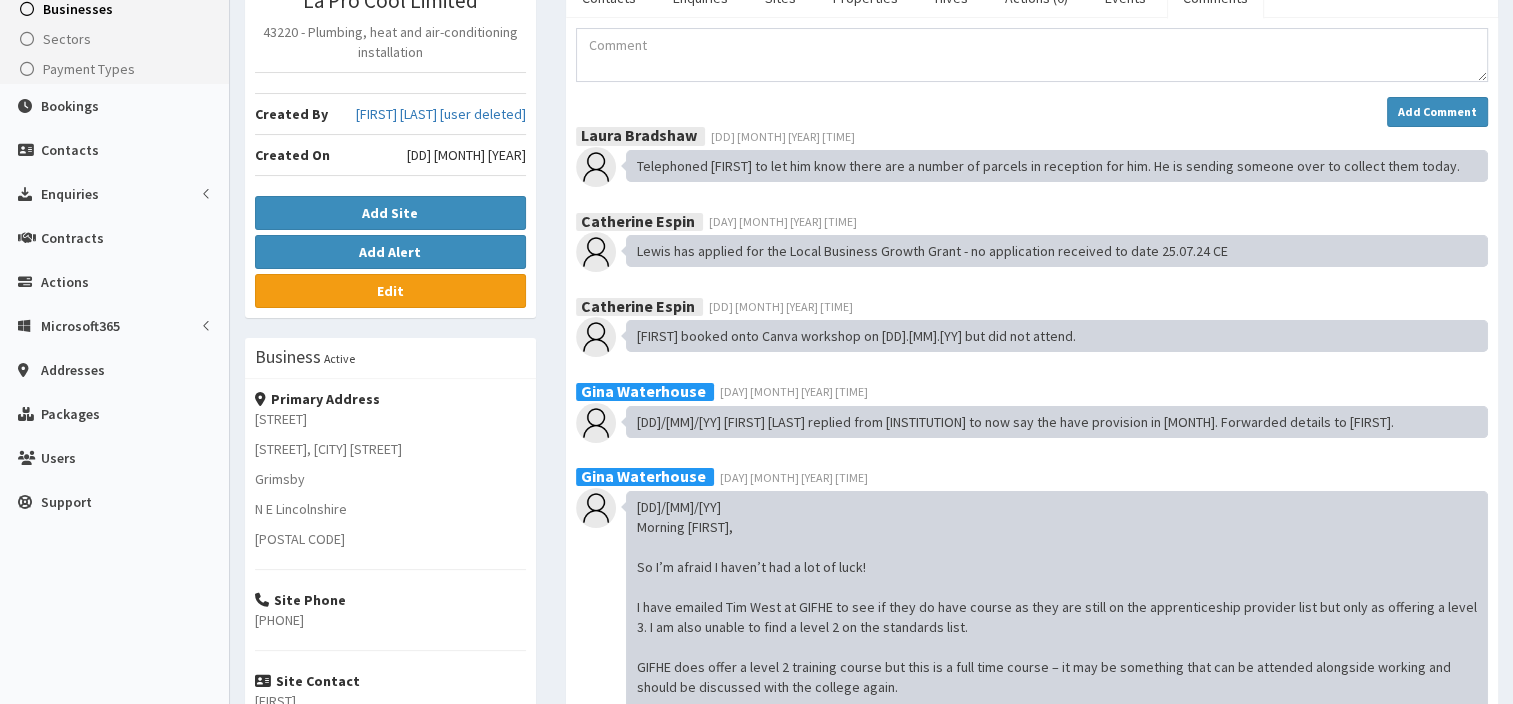 scroll, scrollTop: 75, scrollLeft: 0, axis: vertical 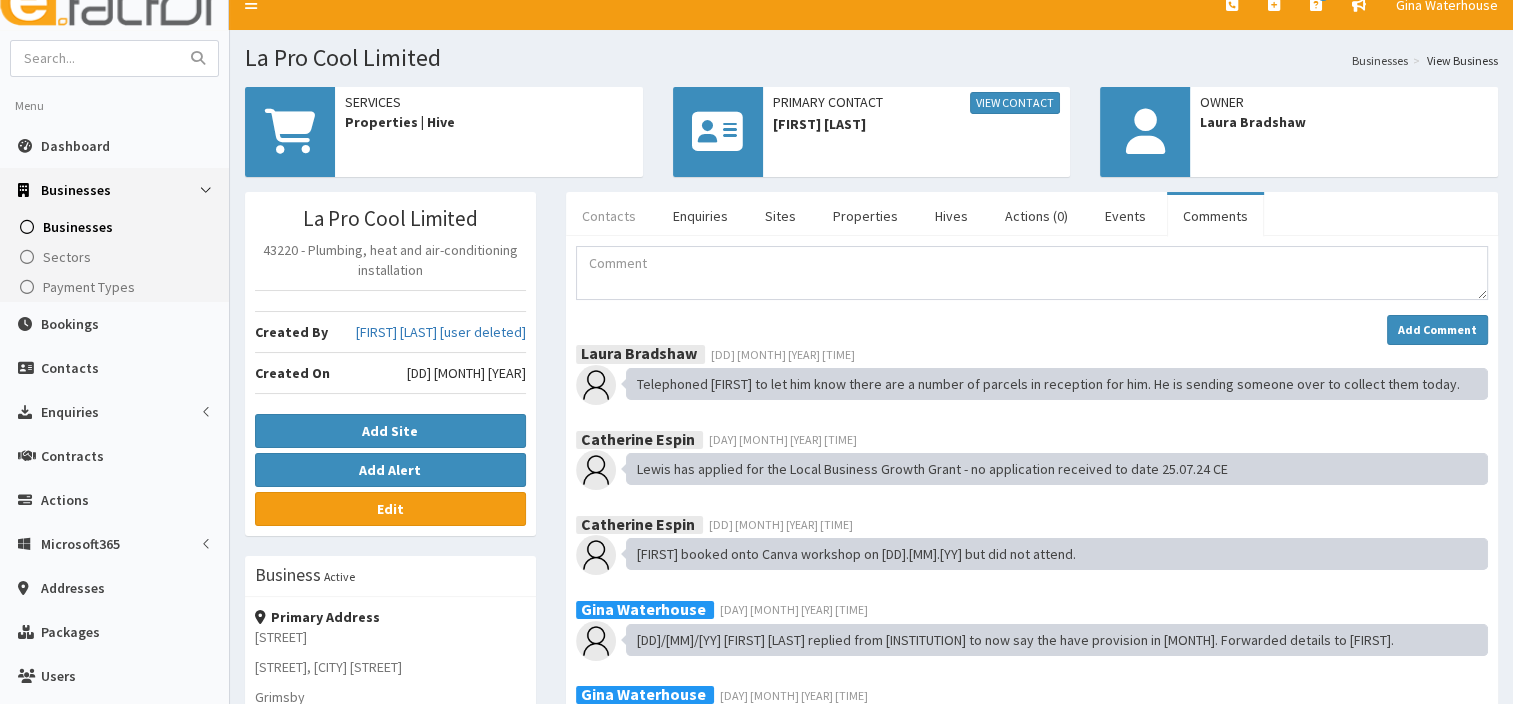 click on "Contacts" at bounding box center [609, 216] 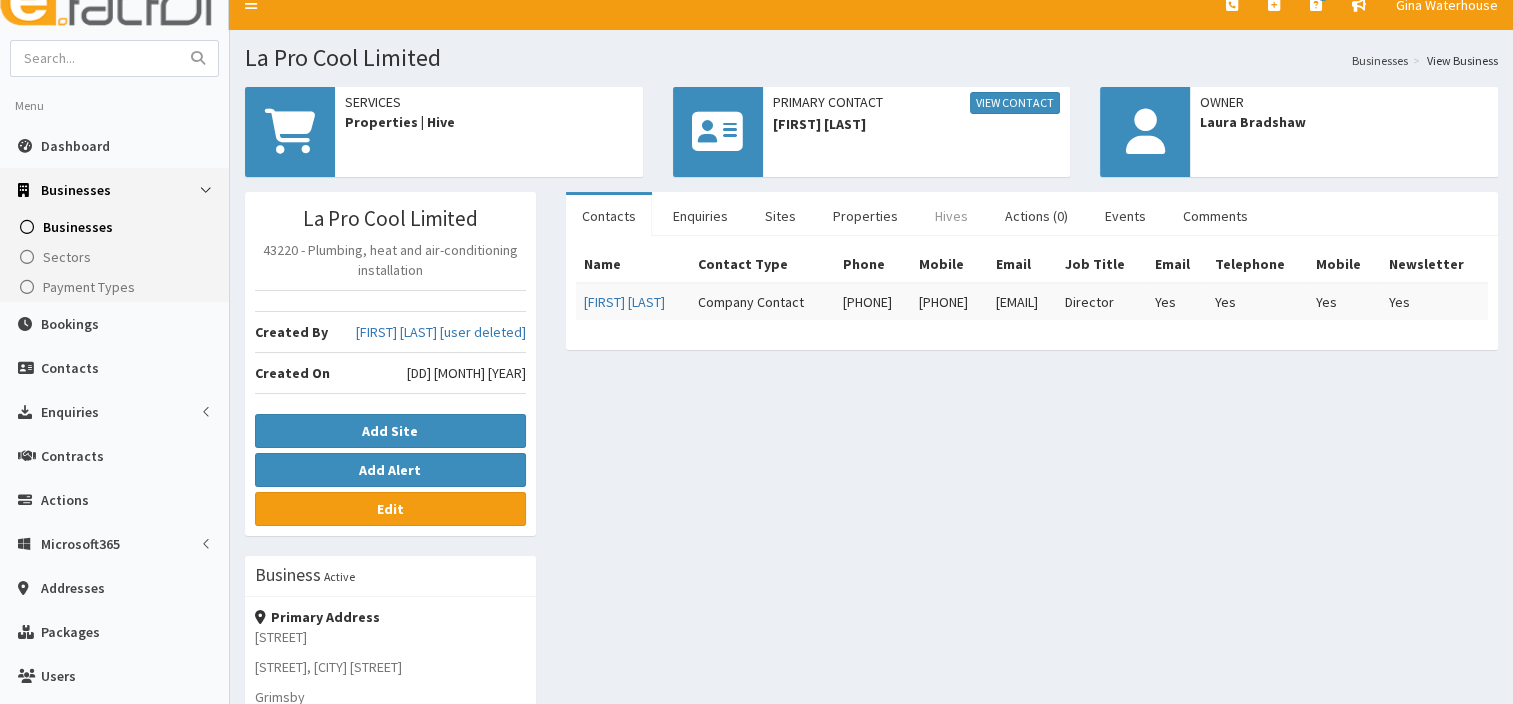 click on "Hives" at bounding box center (951, 216) 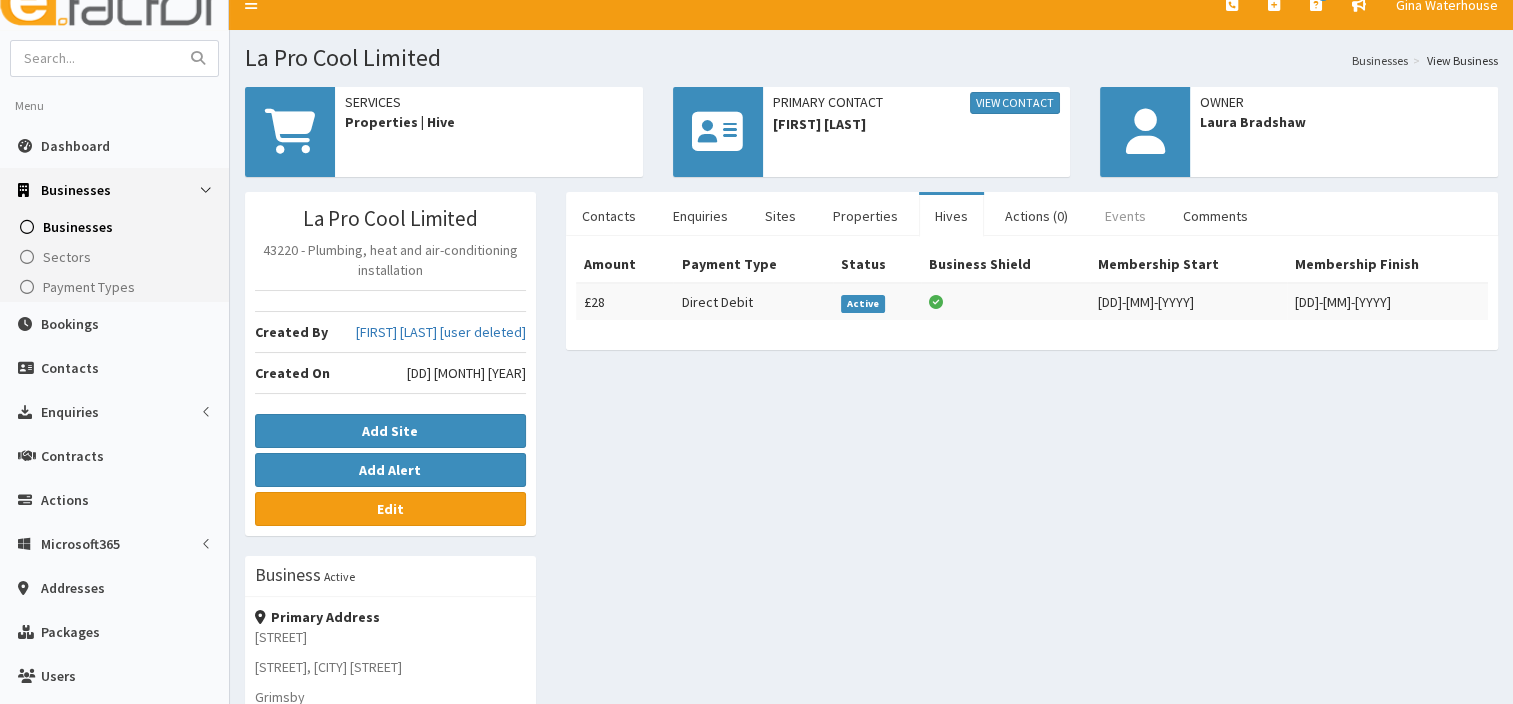 click on "Events" at bounding box center [1125, 216] 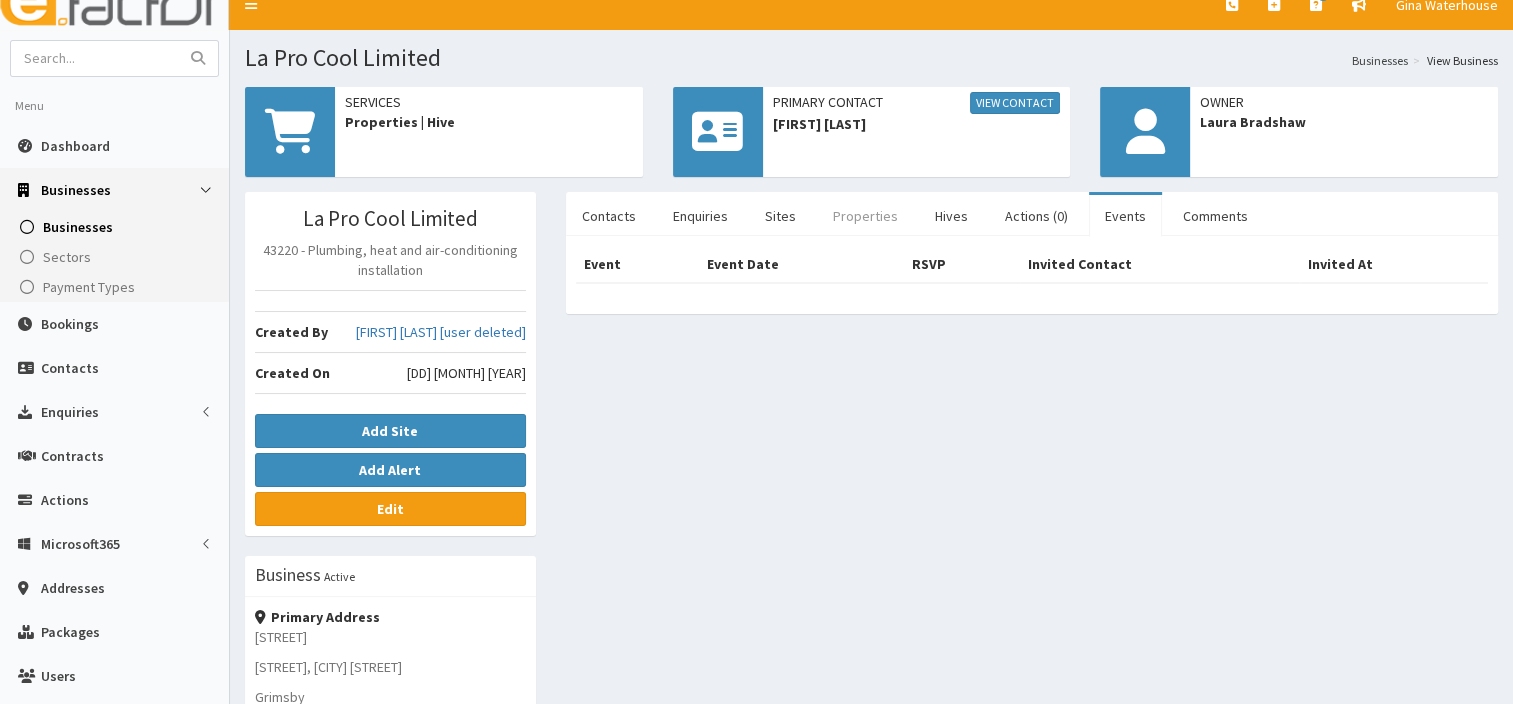 click on "Properties" at bounding box center [865, 216] 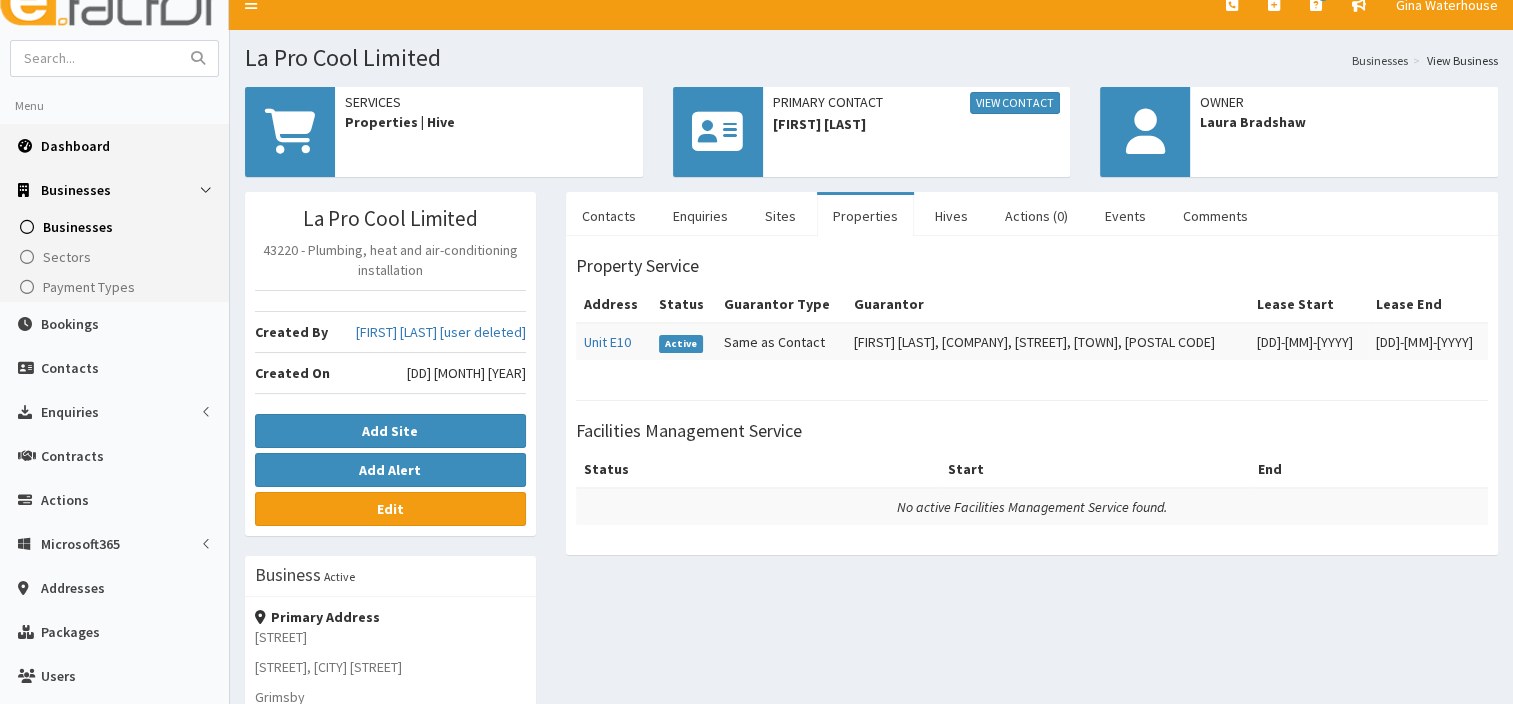 click on "Dashboard" at bounding box center [114, 146] 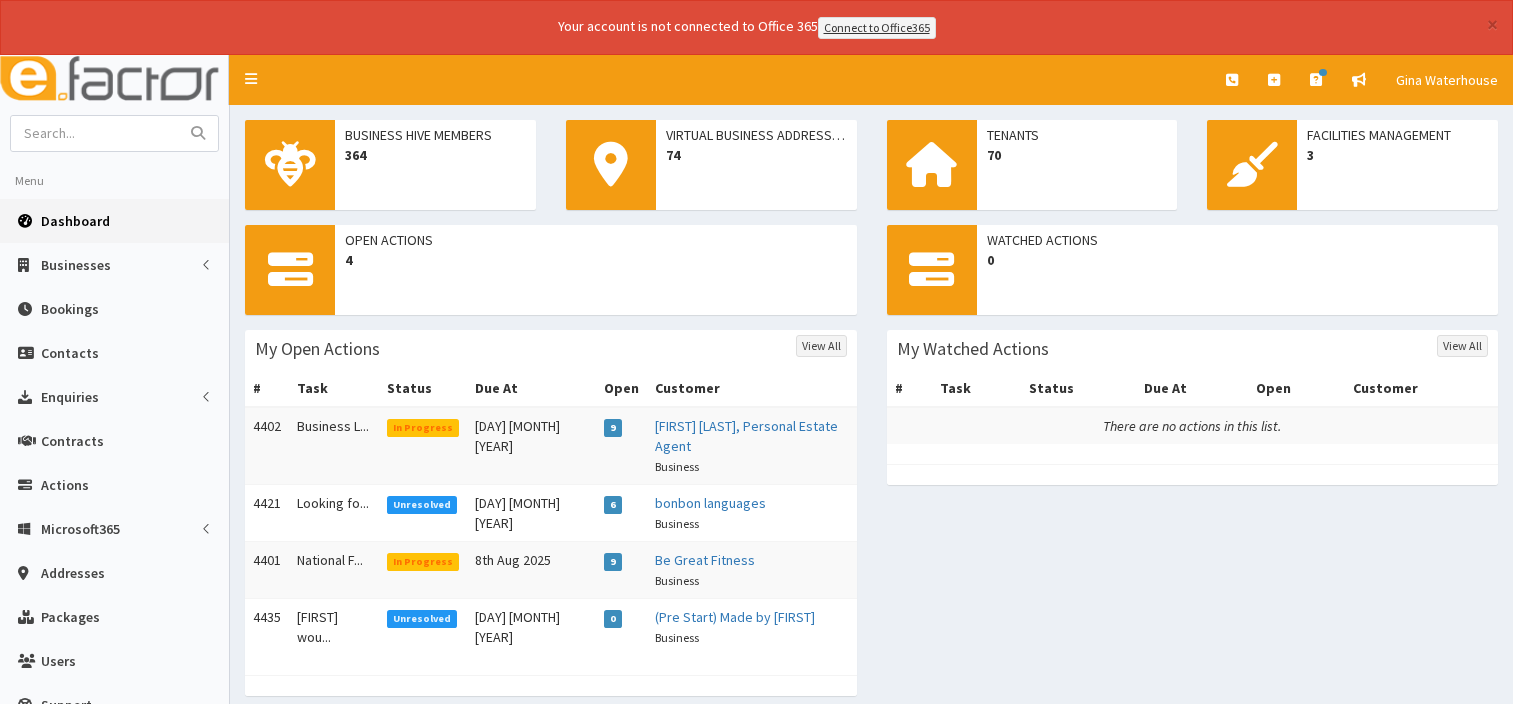scroll, scrollTop: 0, scrollLeft: 0, axis: both 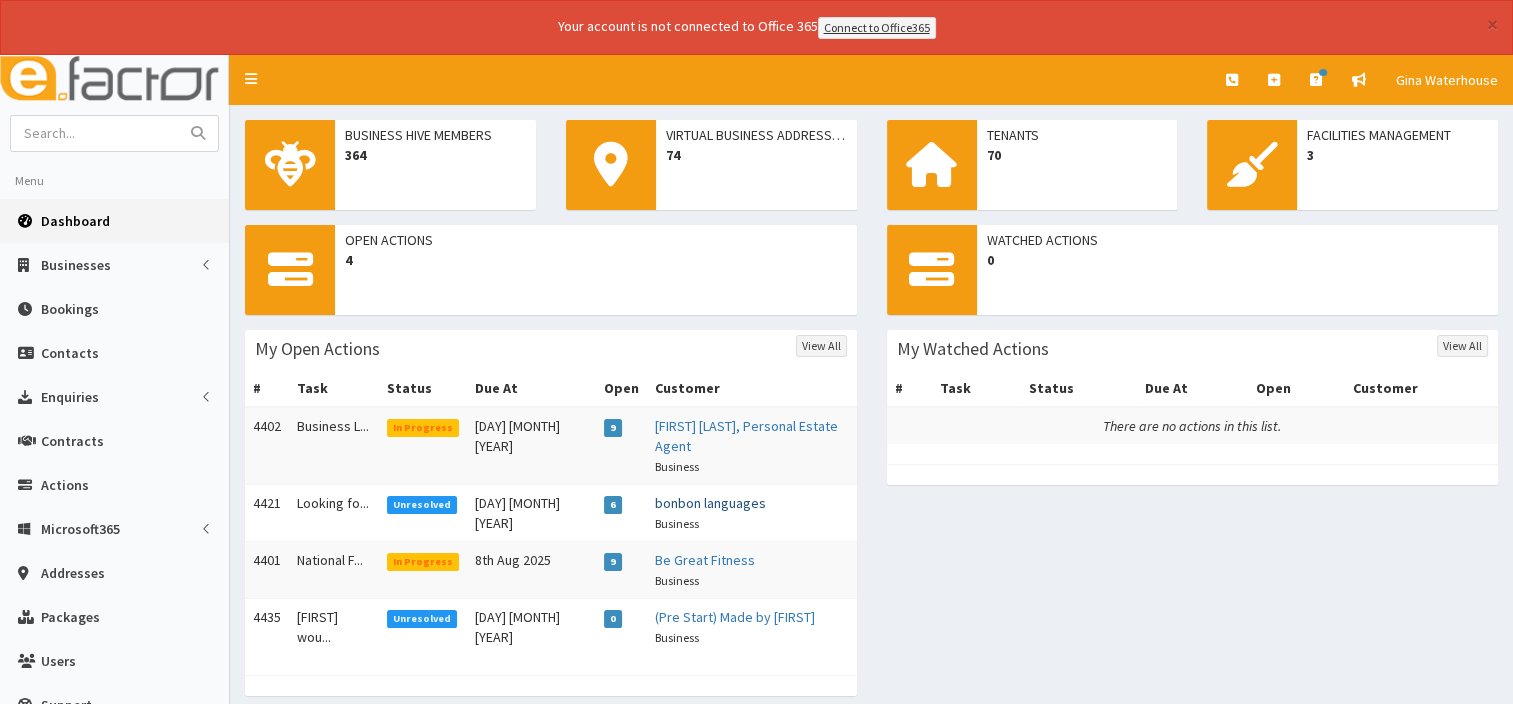 click on "bonbon languages" at bounding box center [710, 503] 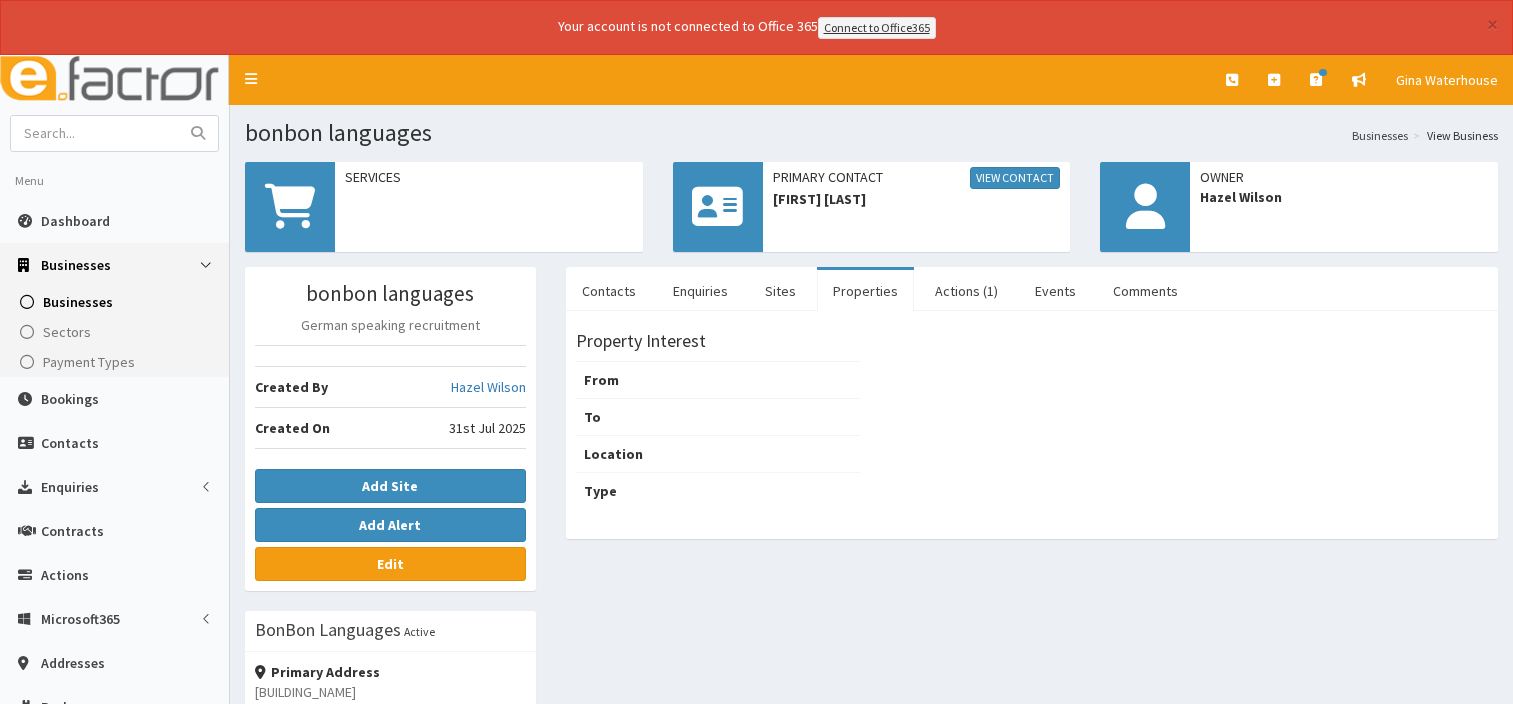 scroll, scrollTop: 0, scrollLeft: 0, axis: both 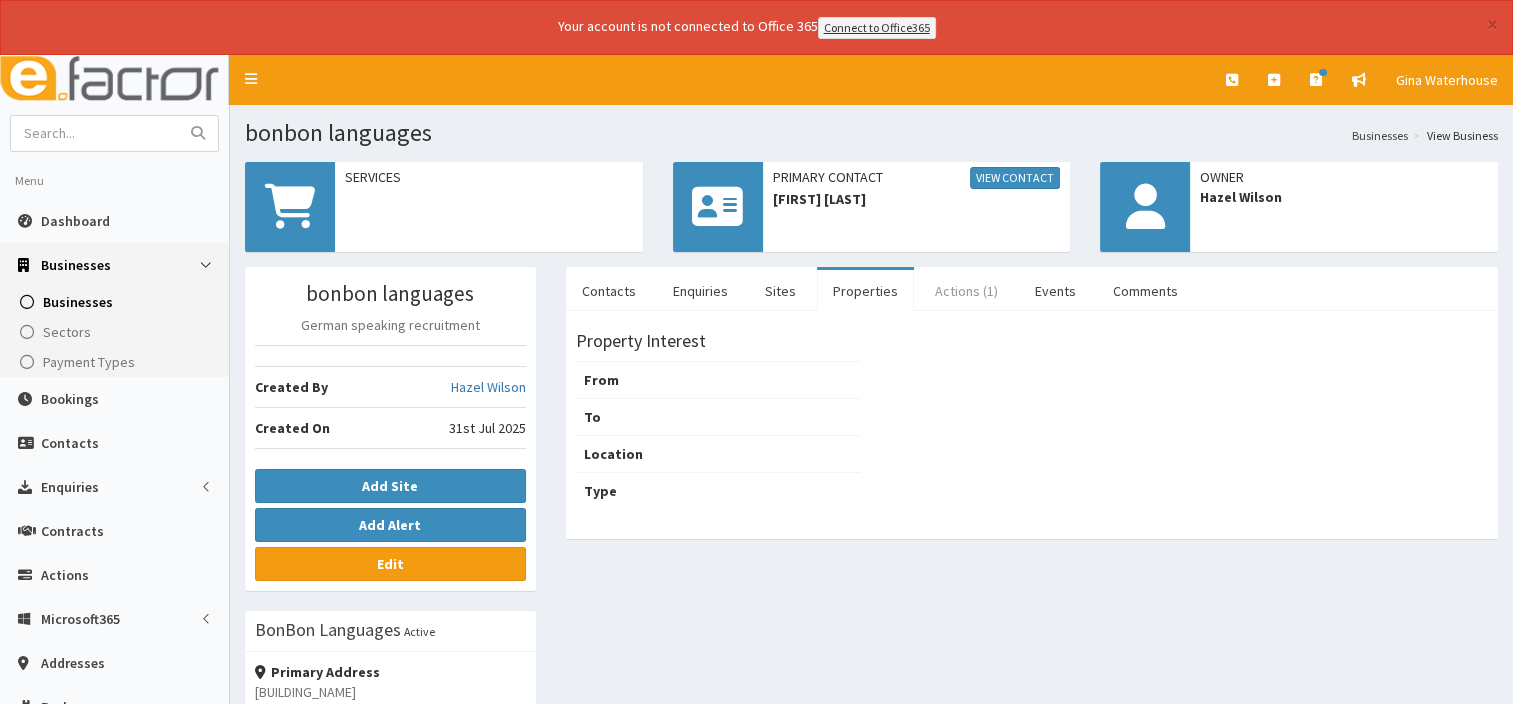 click on "Actions (1)" at bounding box center [966, 291] 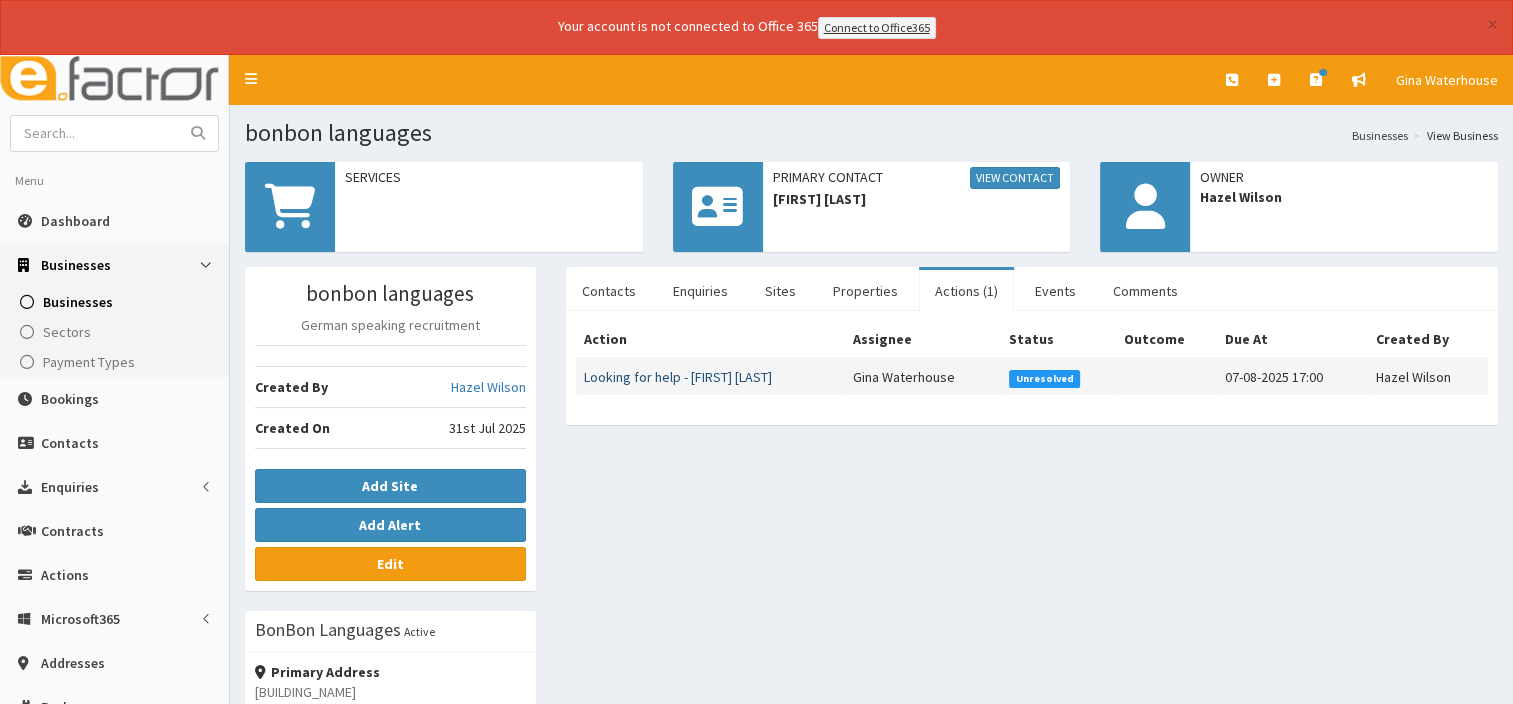 click on "Looking for help - [FIRST] [LAST]" at bounding box center (678, 377) 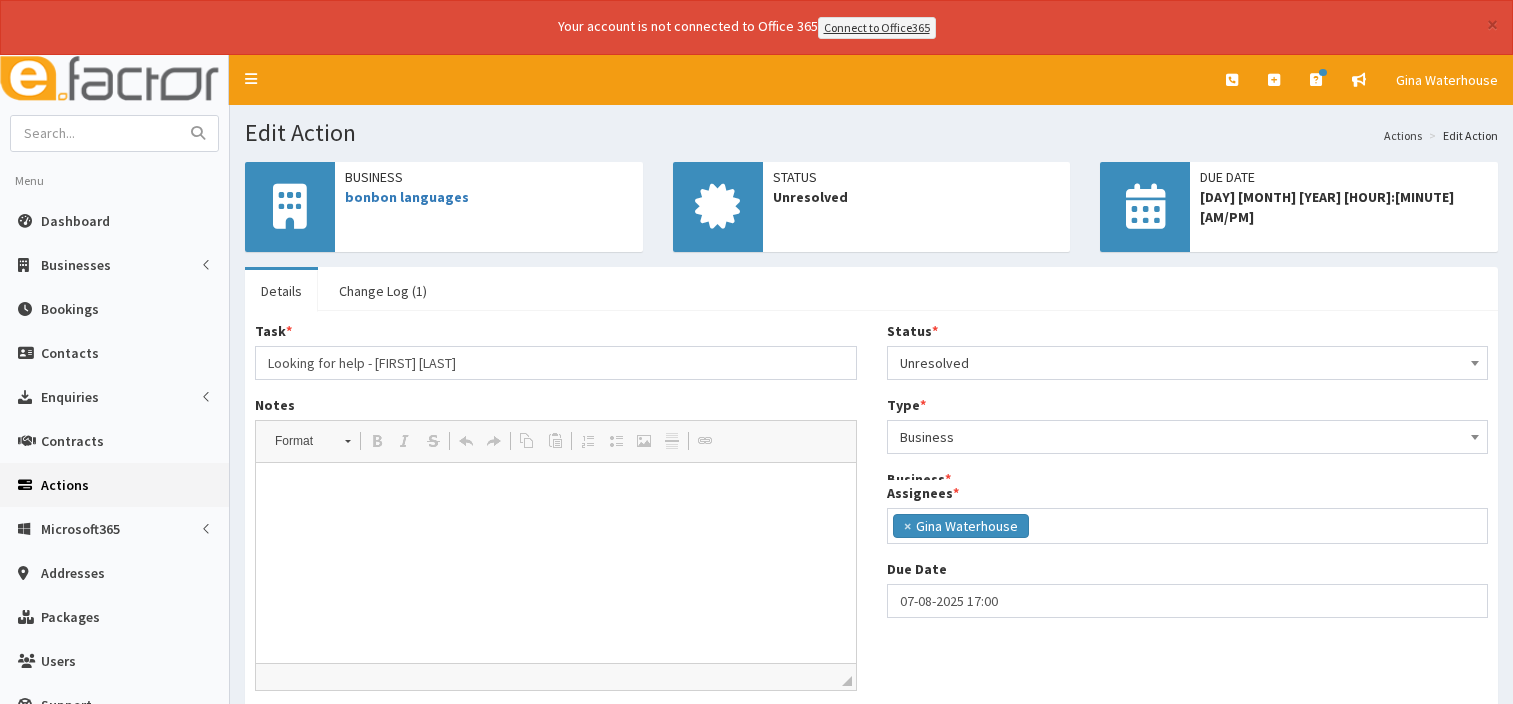 scroll, scrollTop: 0, scrollLeft: 0, axis: both 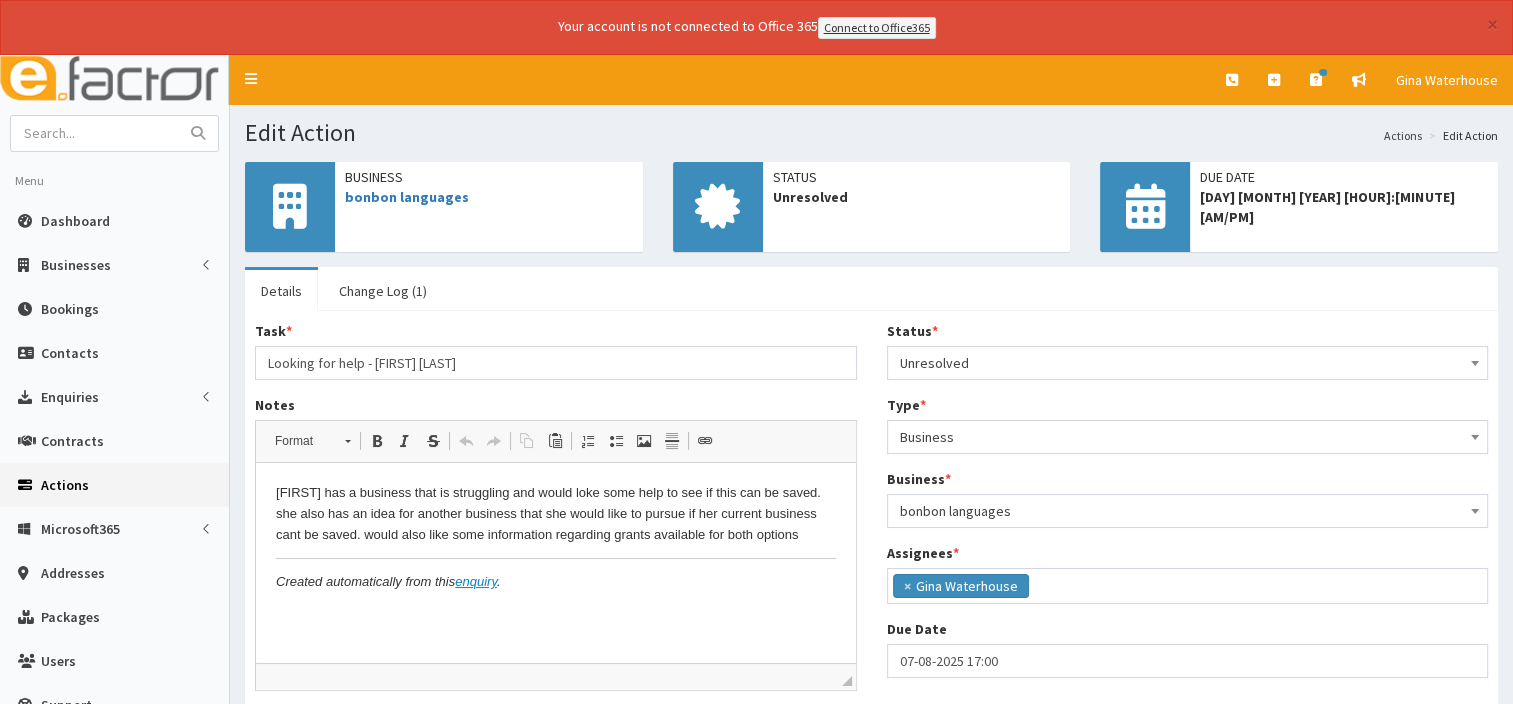 click at bounding box center (1475, 361) 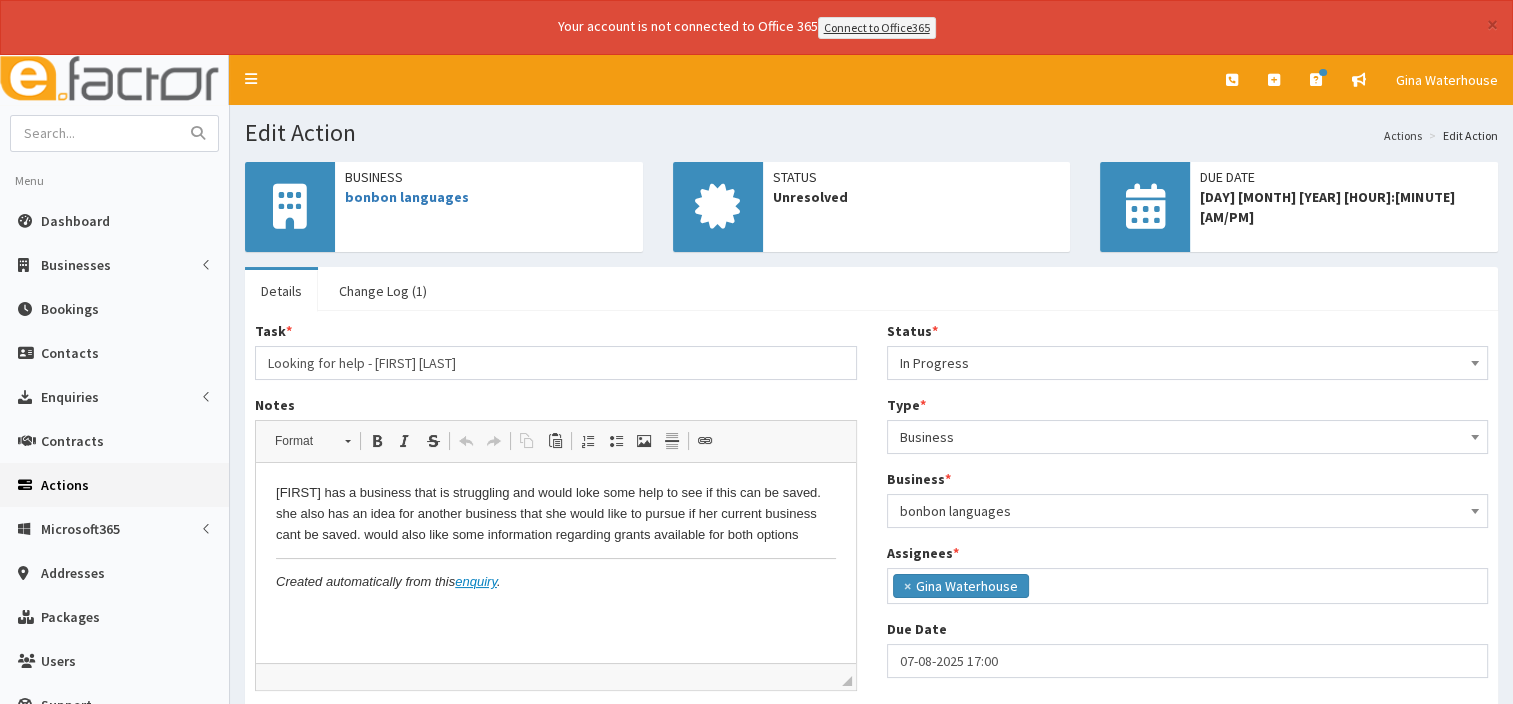 select on "2" 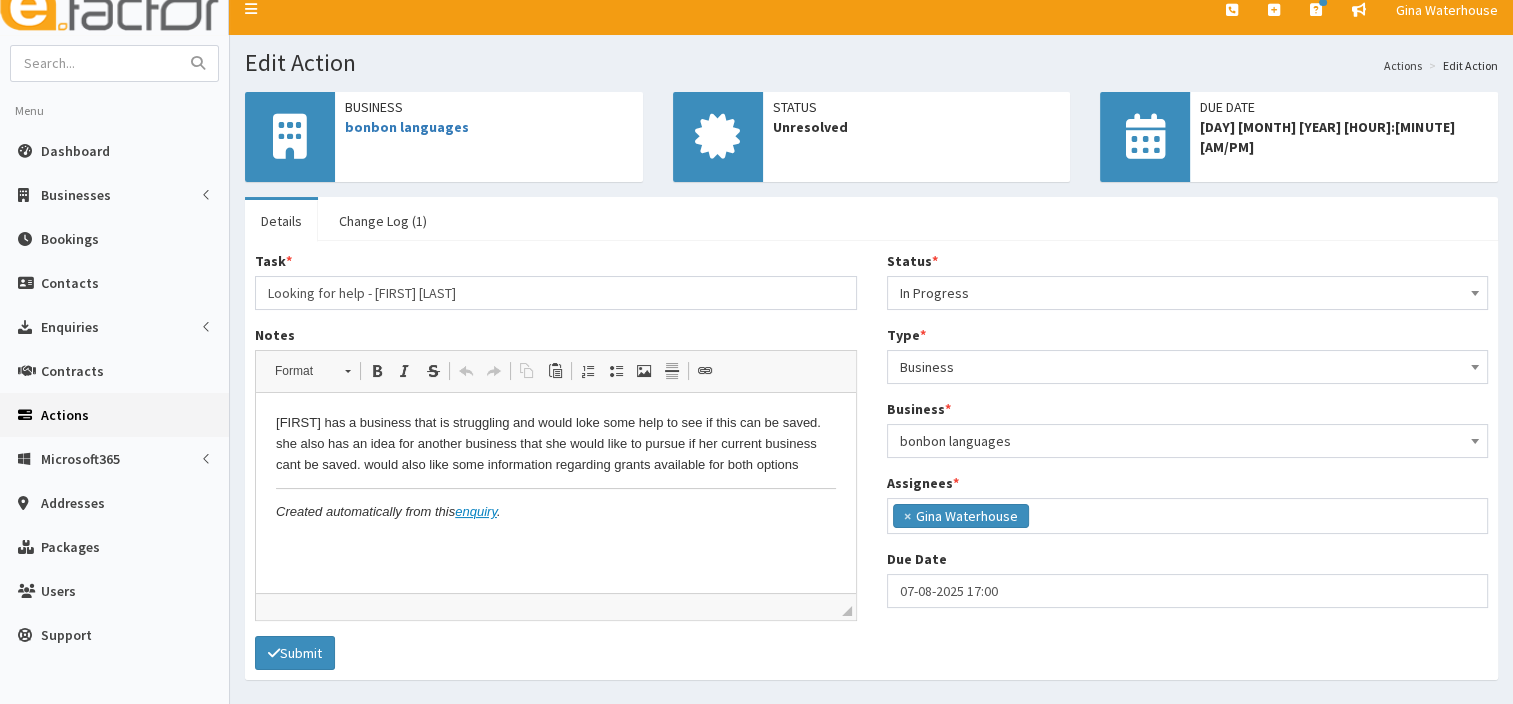 scroll, scrollTop: 129, scrollLeft: 0, axis: vertical 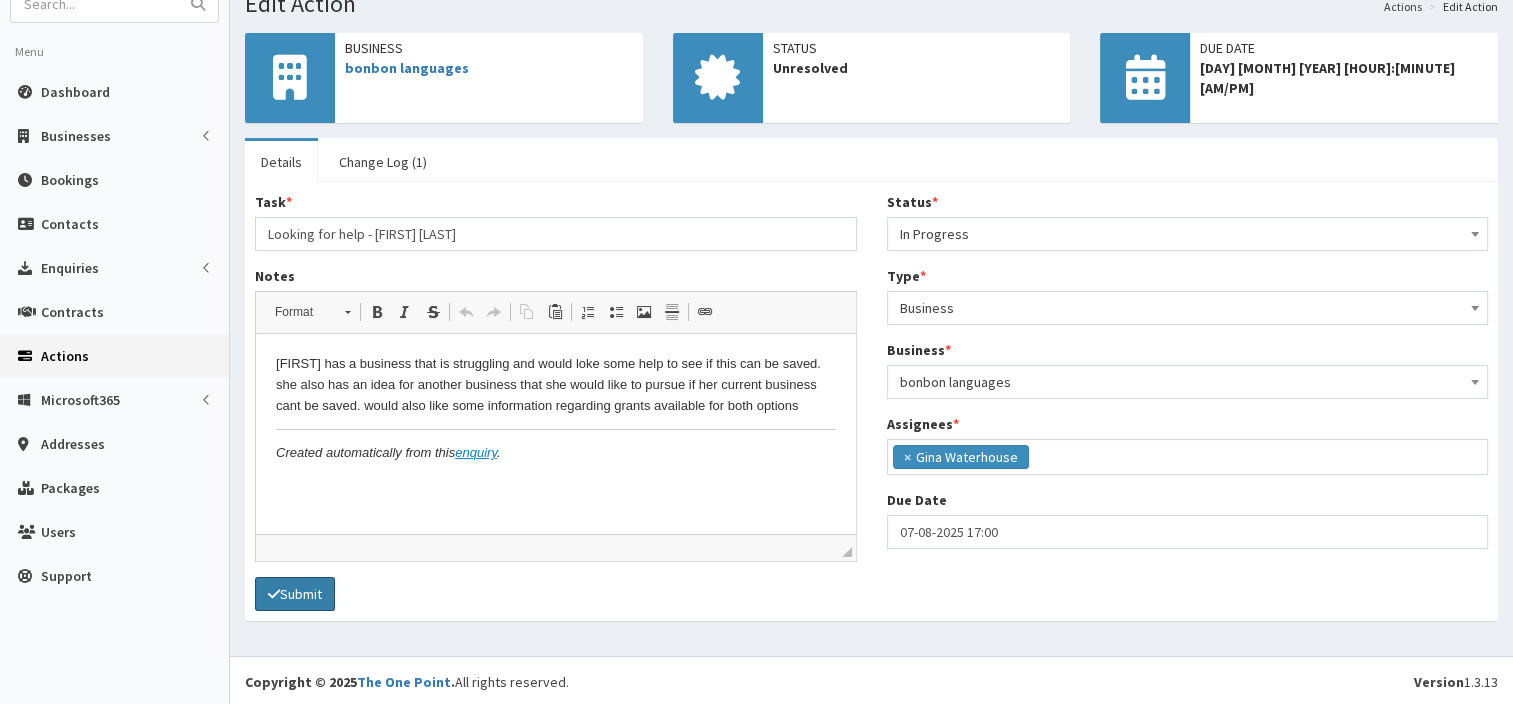 click on "Submit" at bounding box center [295, 594] 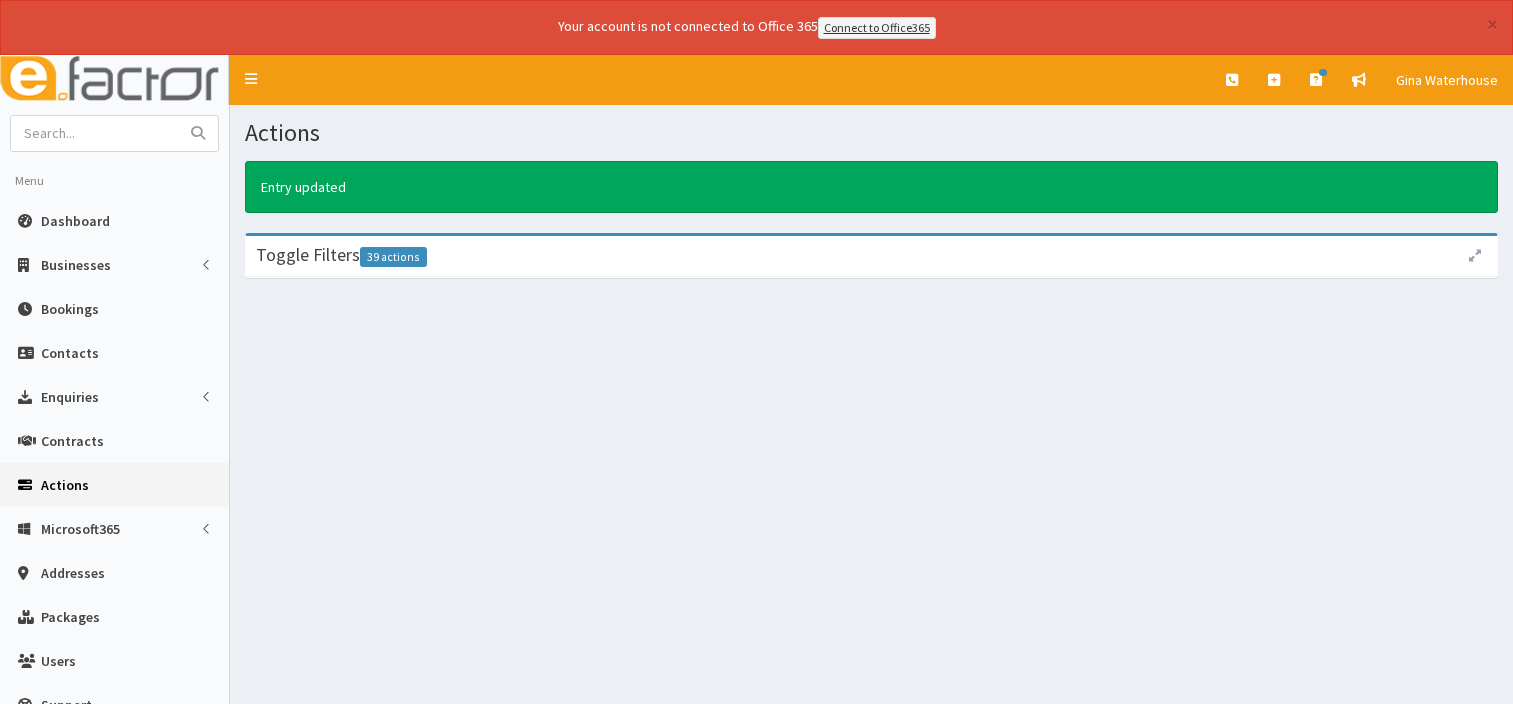 scroll, scrollTop: 0, scrollLeft: 0, axis: both 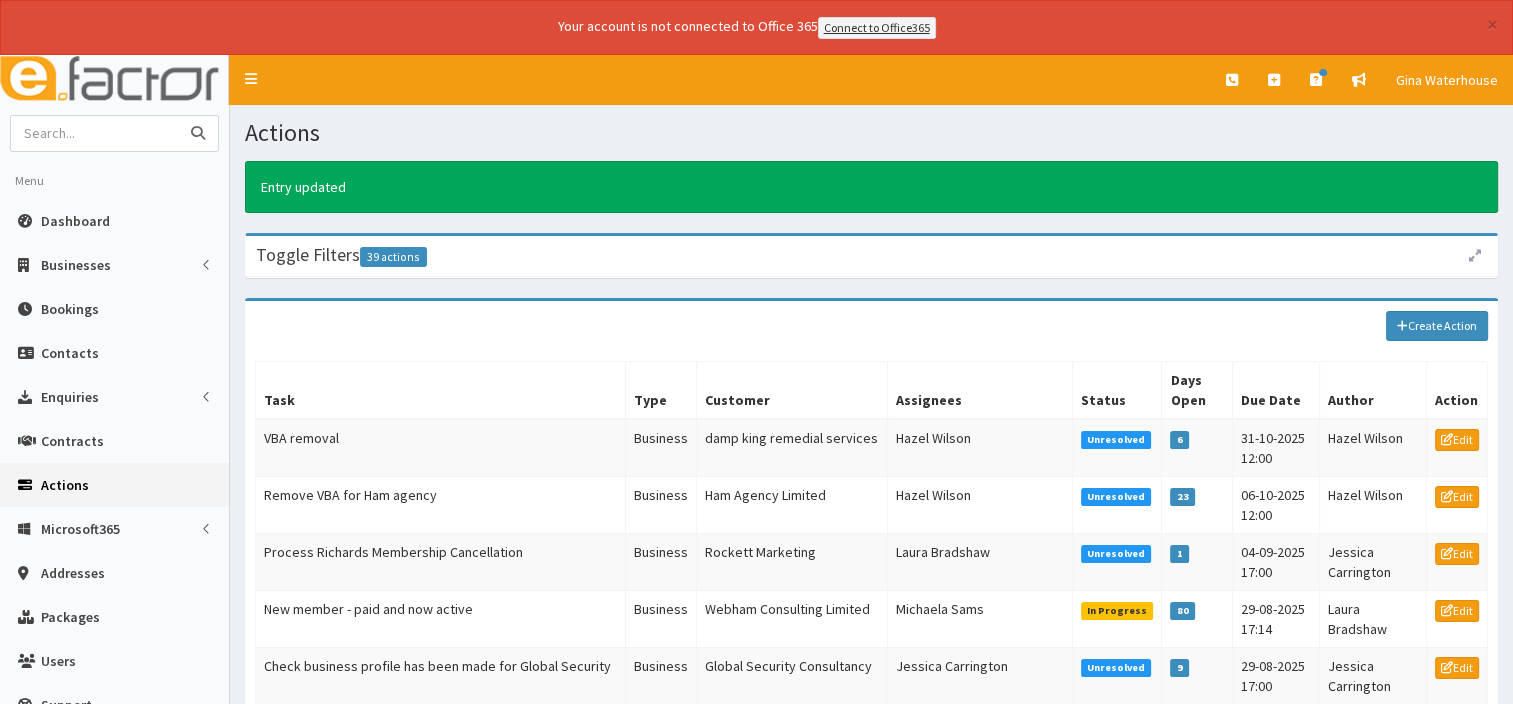 click at bounding box center [95, 133] 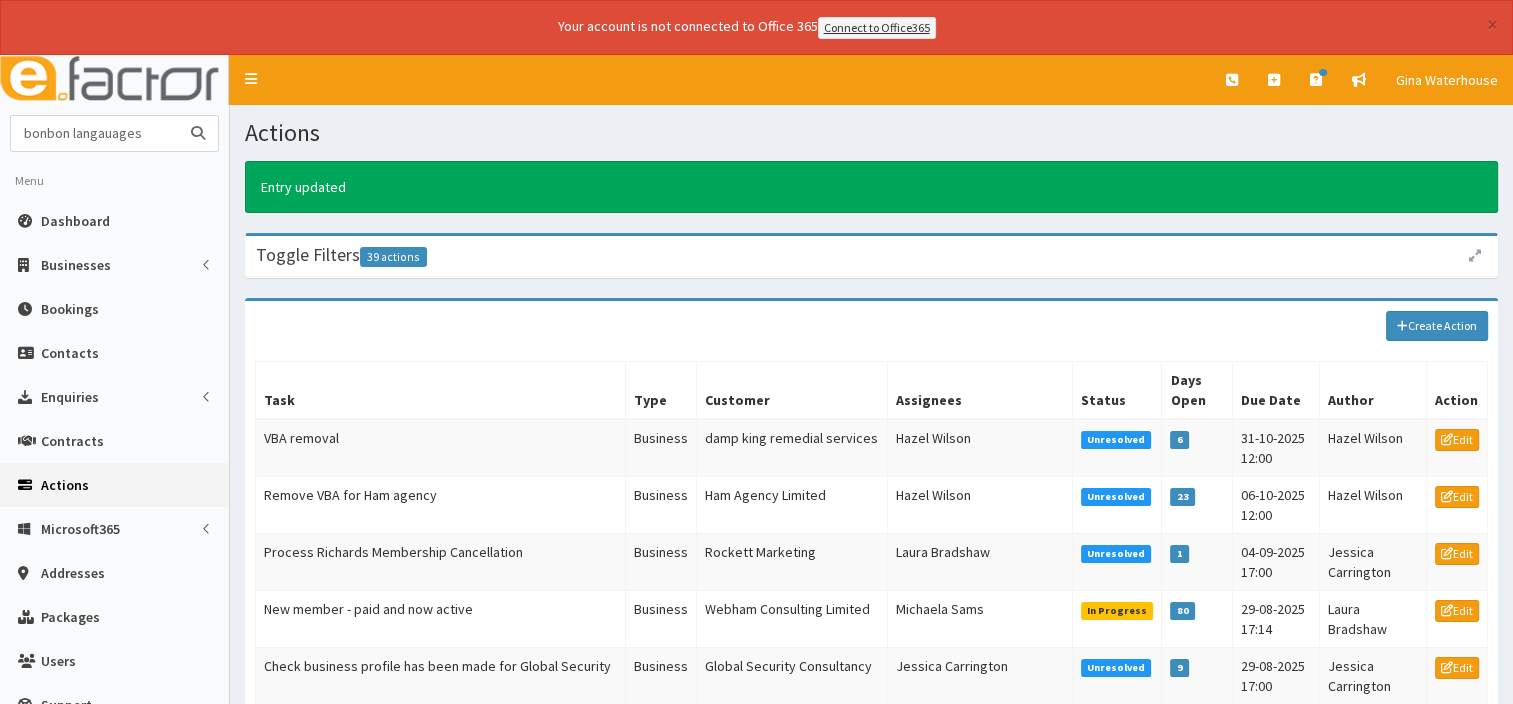 type on "bonbon langauages" 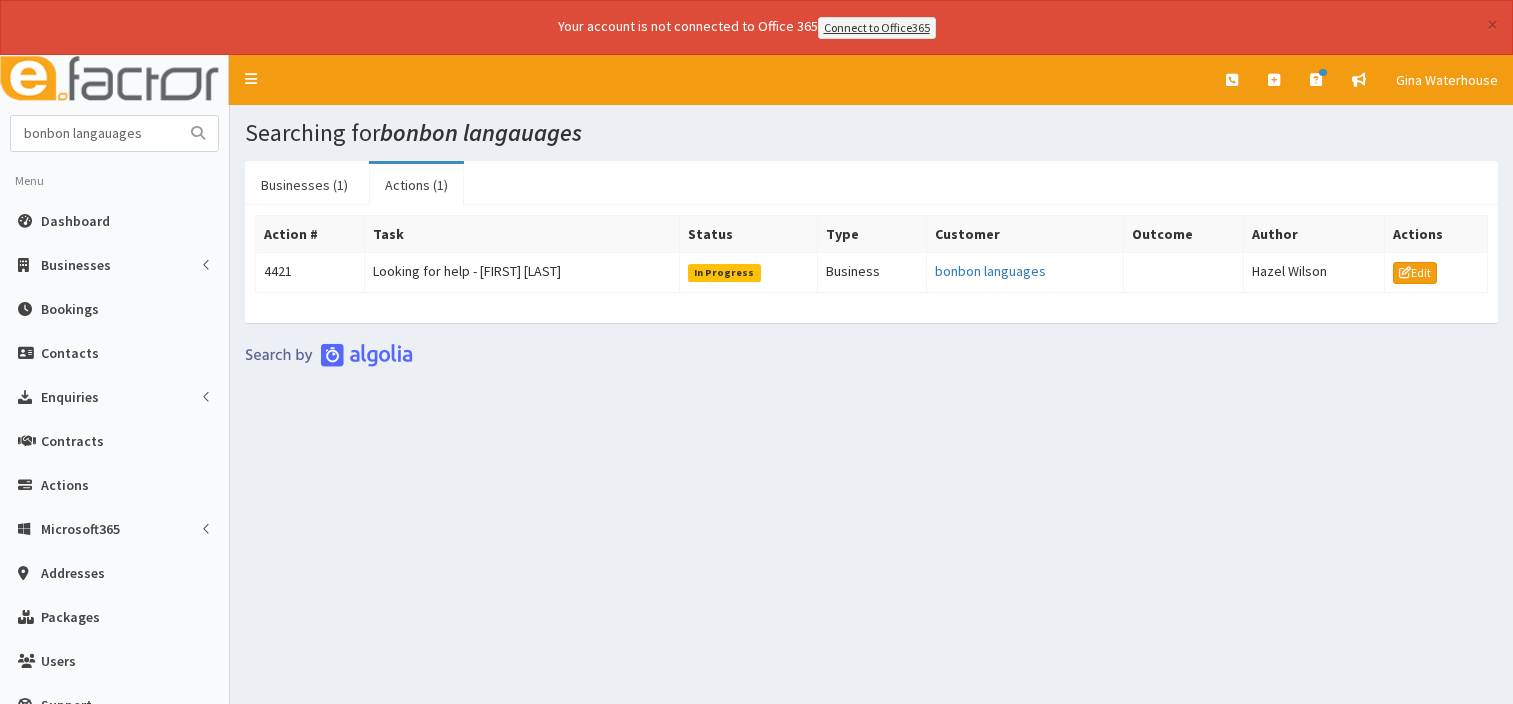 scroll, scrollTop: 0, scrollLeft: 0, axis: both 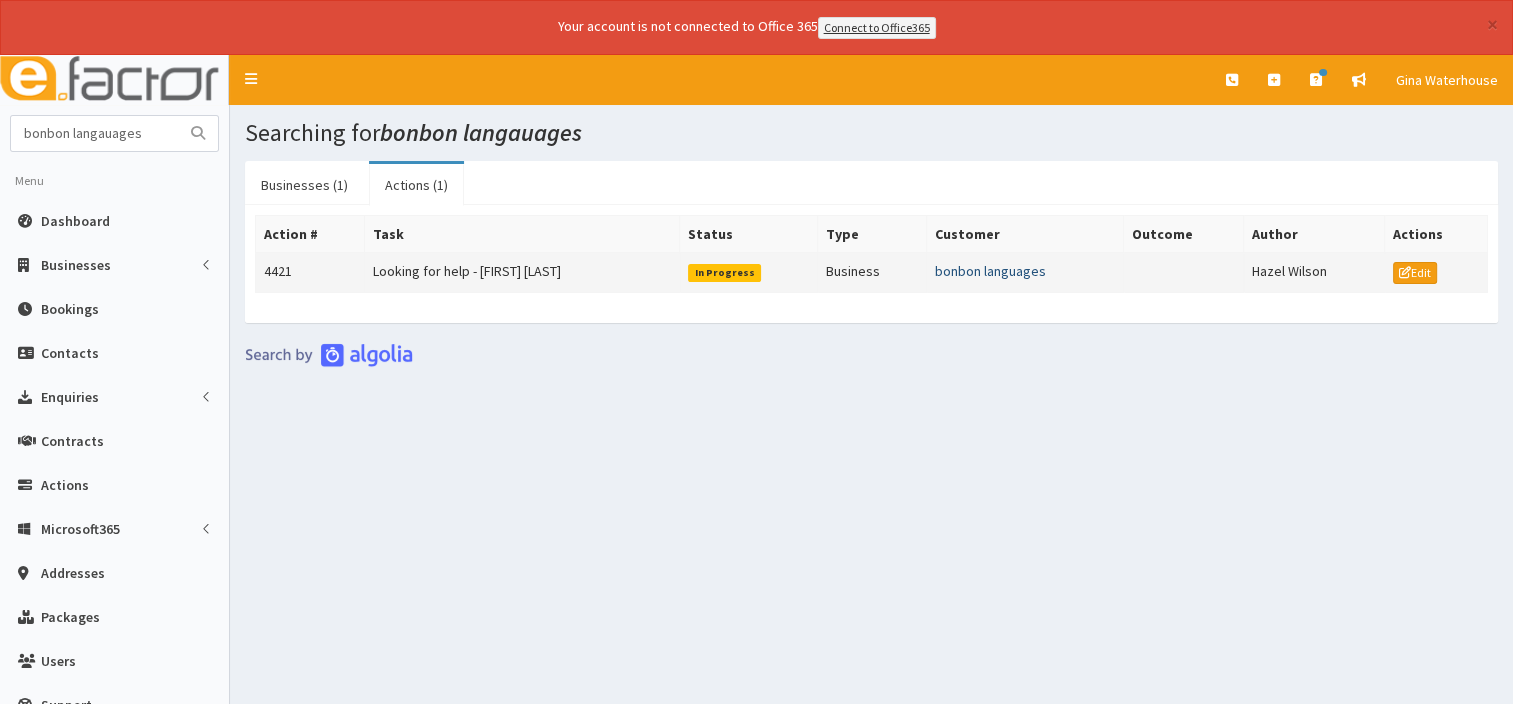 click on "bonbon languages" at bounding box center (990, 271) 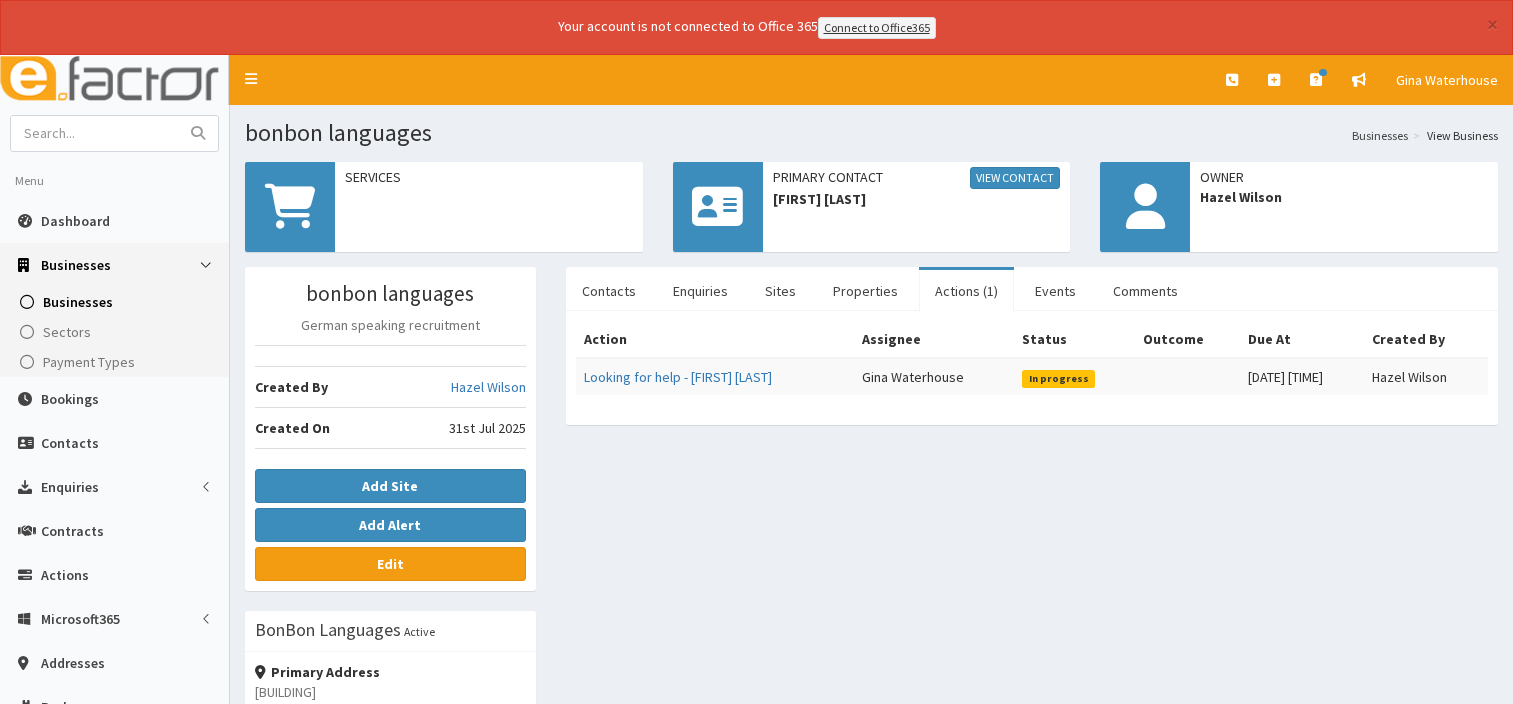 scroll, scrollTop: 0, scrollLeft: 0, axis: both 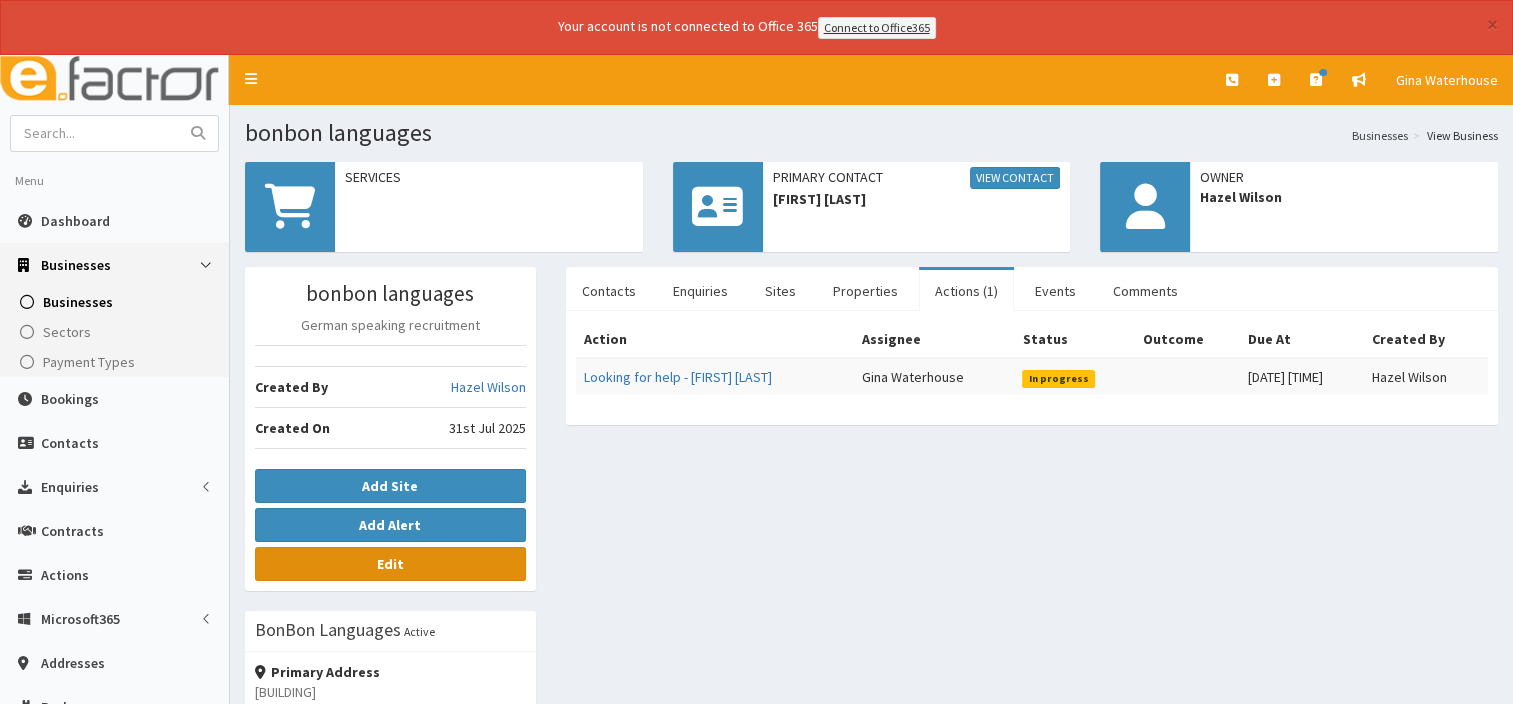 click on "Edit" at bounding box center [390, 564] 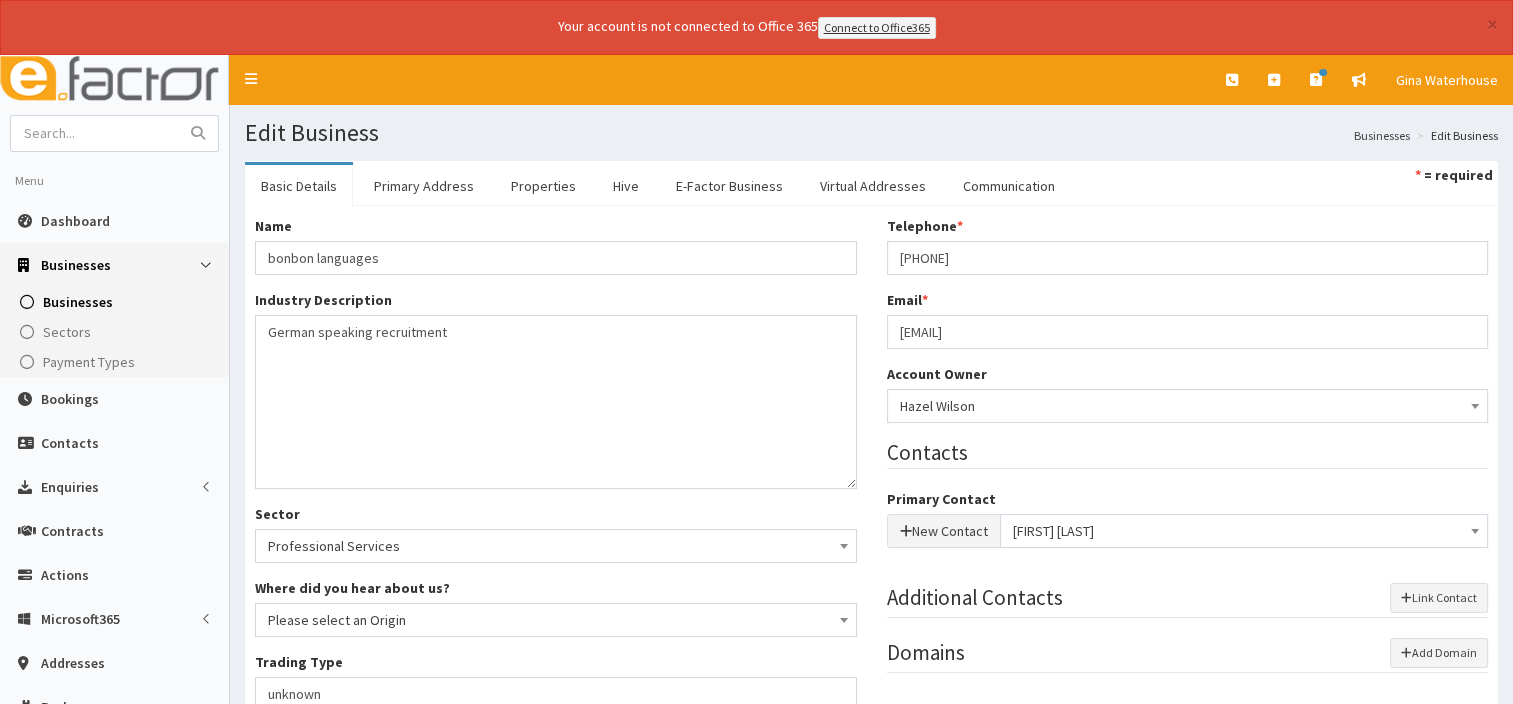 scroll, scrollTop: 0, scrollLeft: 0, axis: both 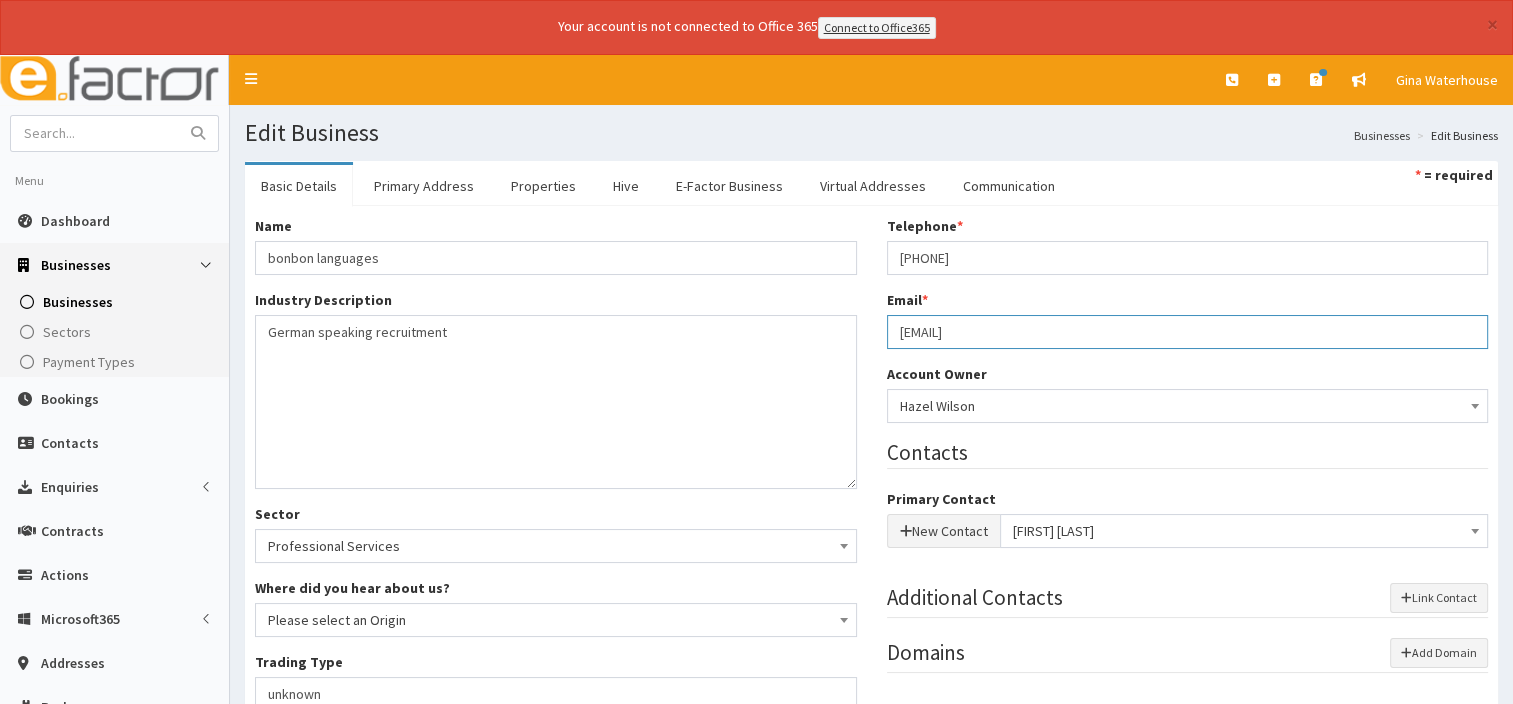 drag, startPoint x: 1100, startPoint y: 327, endPoint x: 882, endPoint y: 313, distance: 218.44908 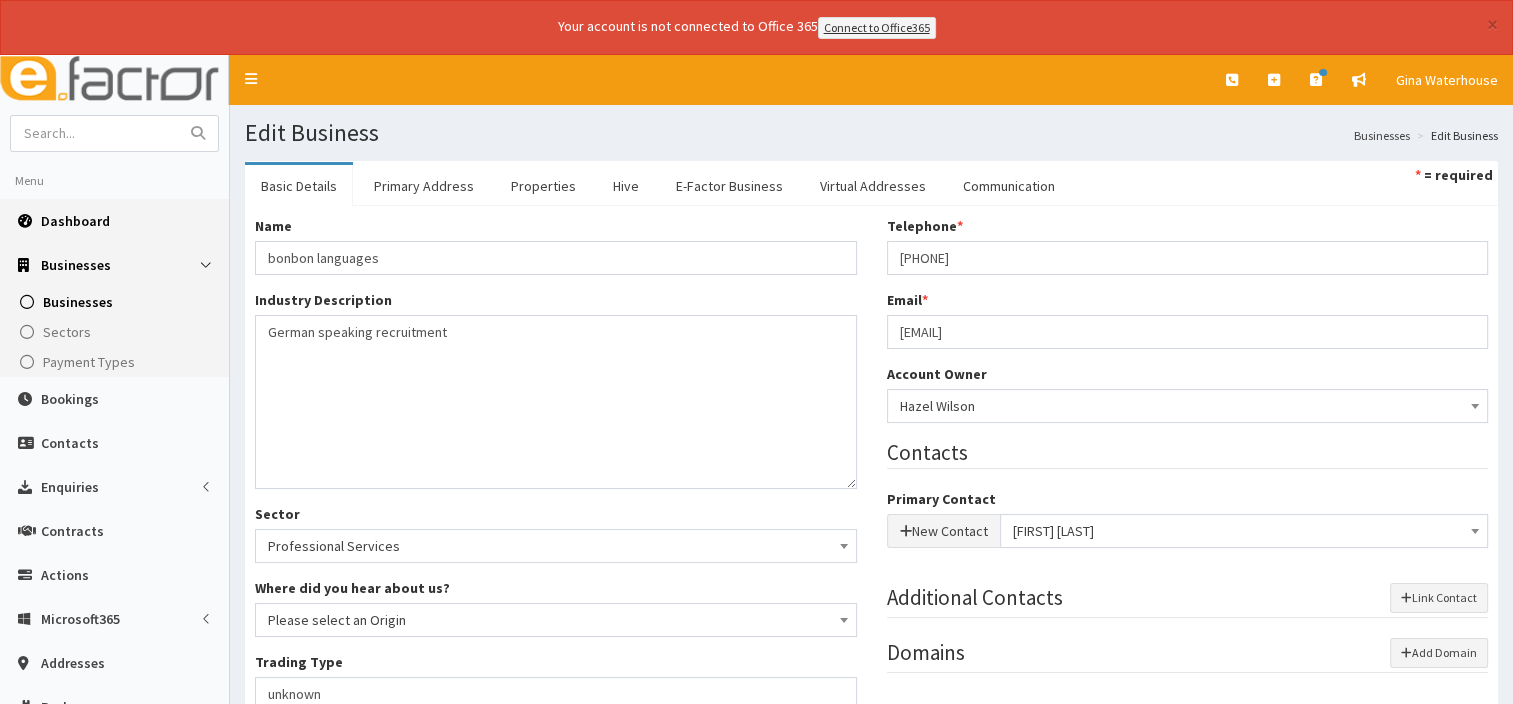 click on "Dashboard" at bounding box center (75, 221) 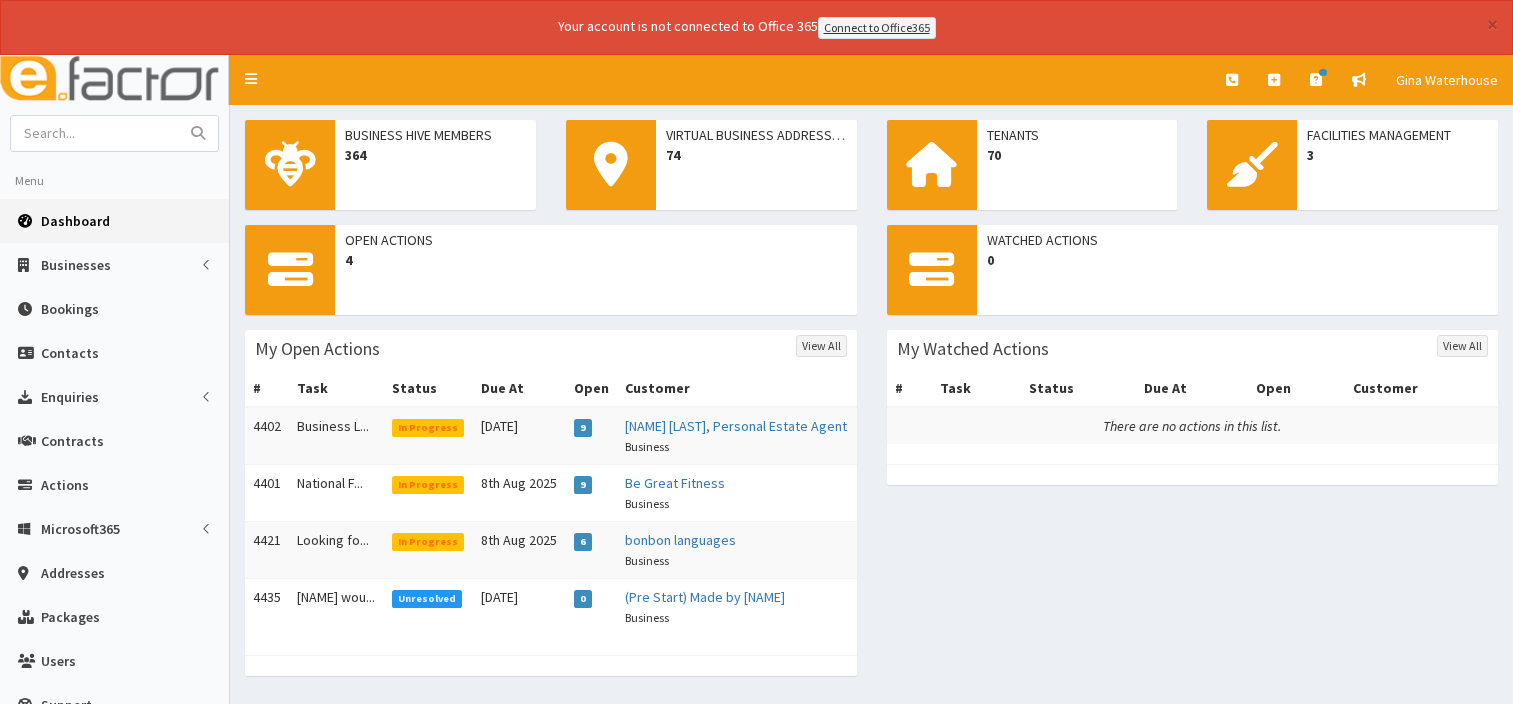 scroll, scrollTop: 0, scrollLeft: 0, axis: both 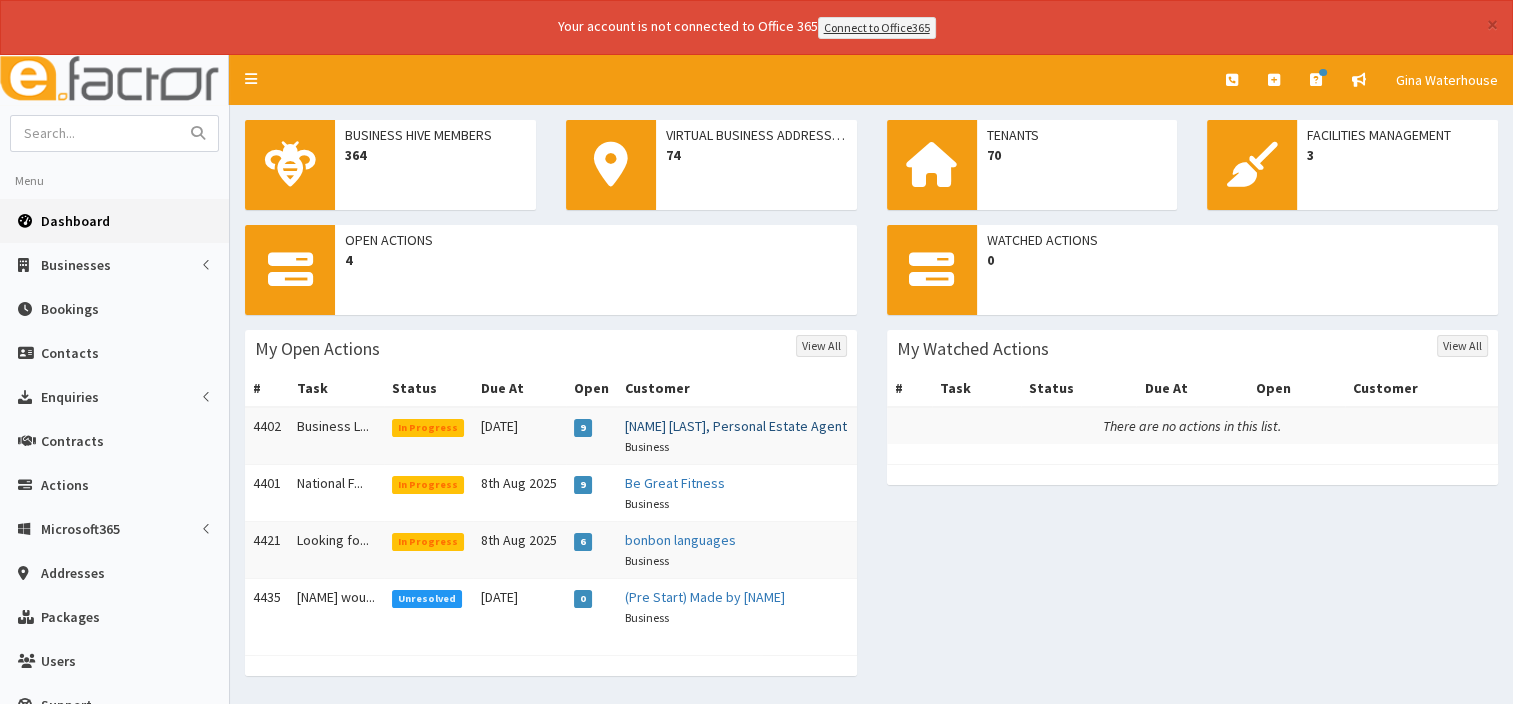 click on "[NAME] [LAST], Personal Estate Agent" at bounding box center [736, 426] 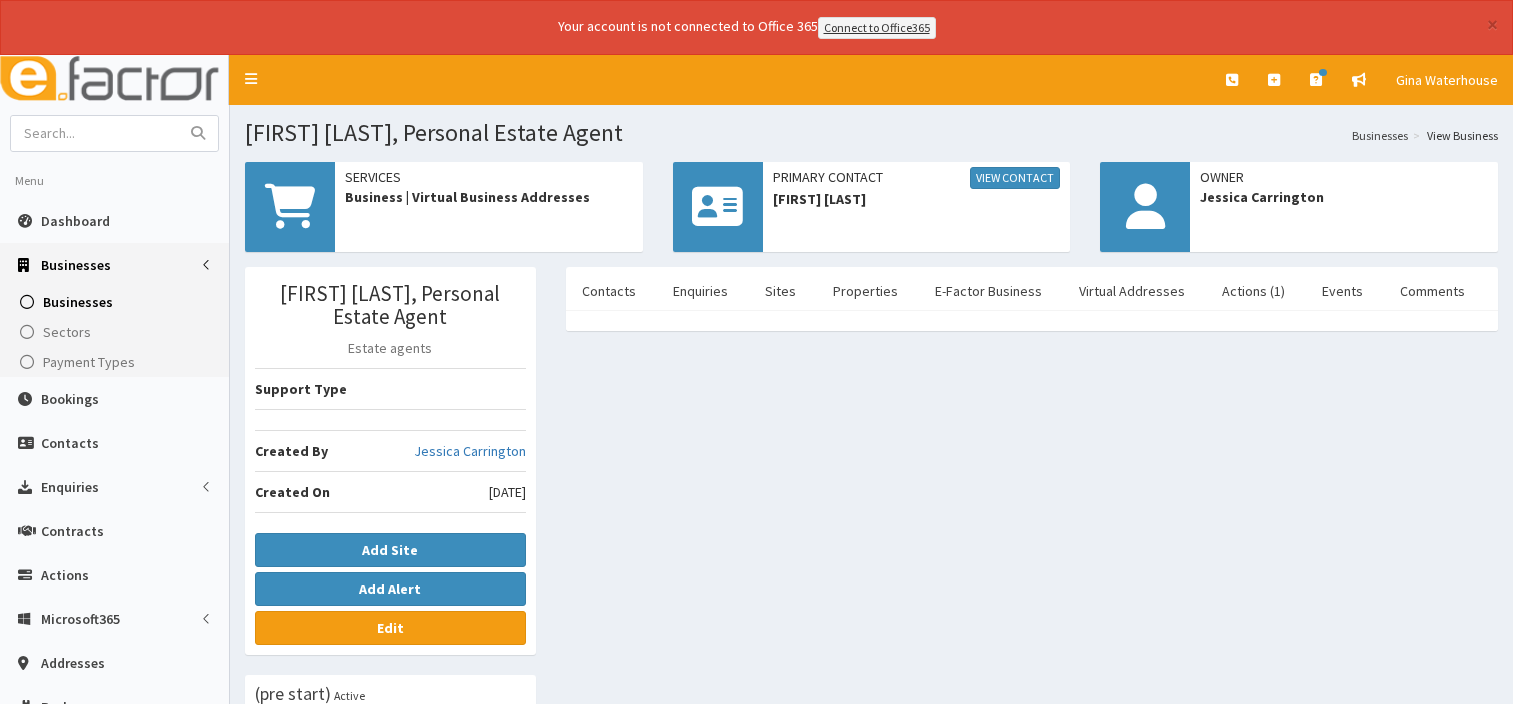 scroll, scrollTop: 0, scrollLeft: 0, axis: both 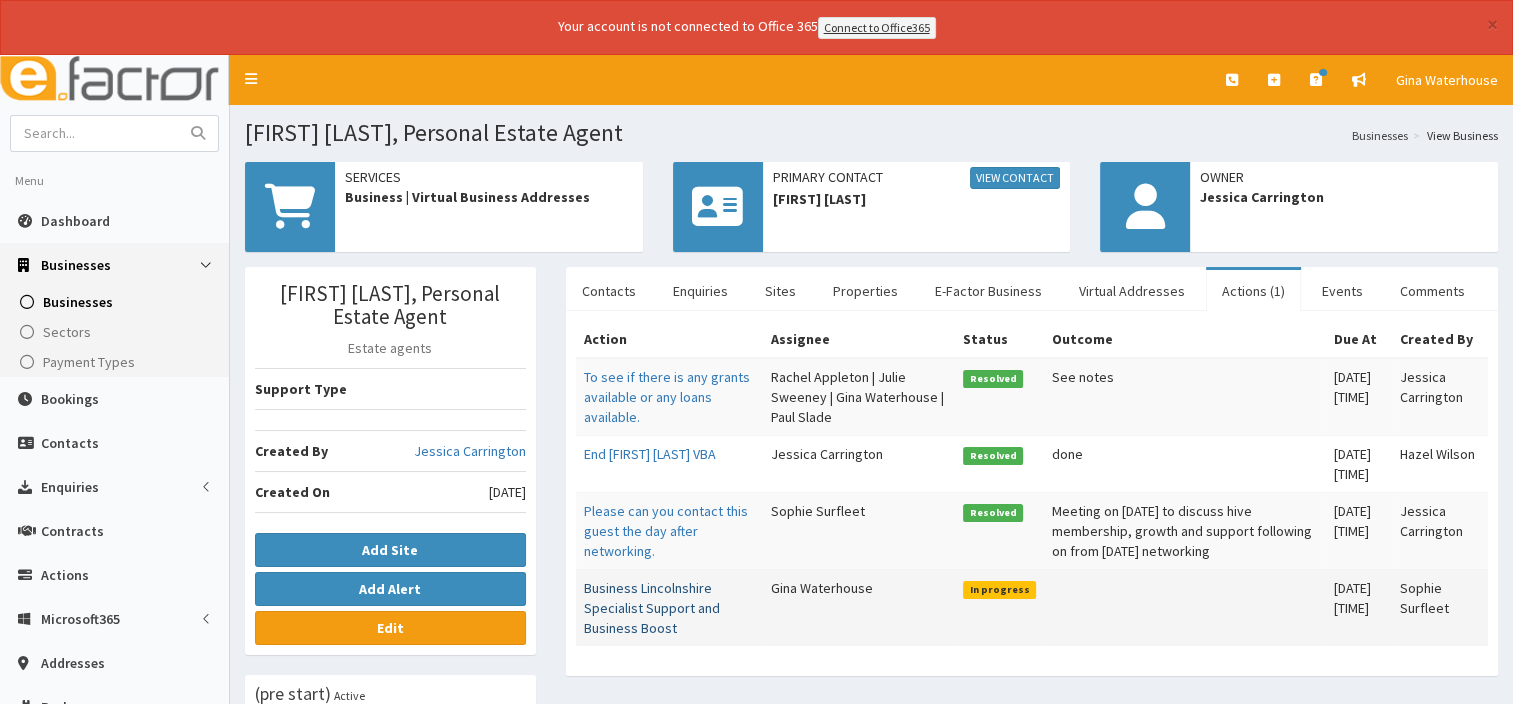 click on "Business Lincolnshire Specialist Support and Business Boost" at bounding box center [652, 608] 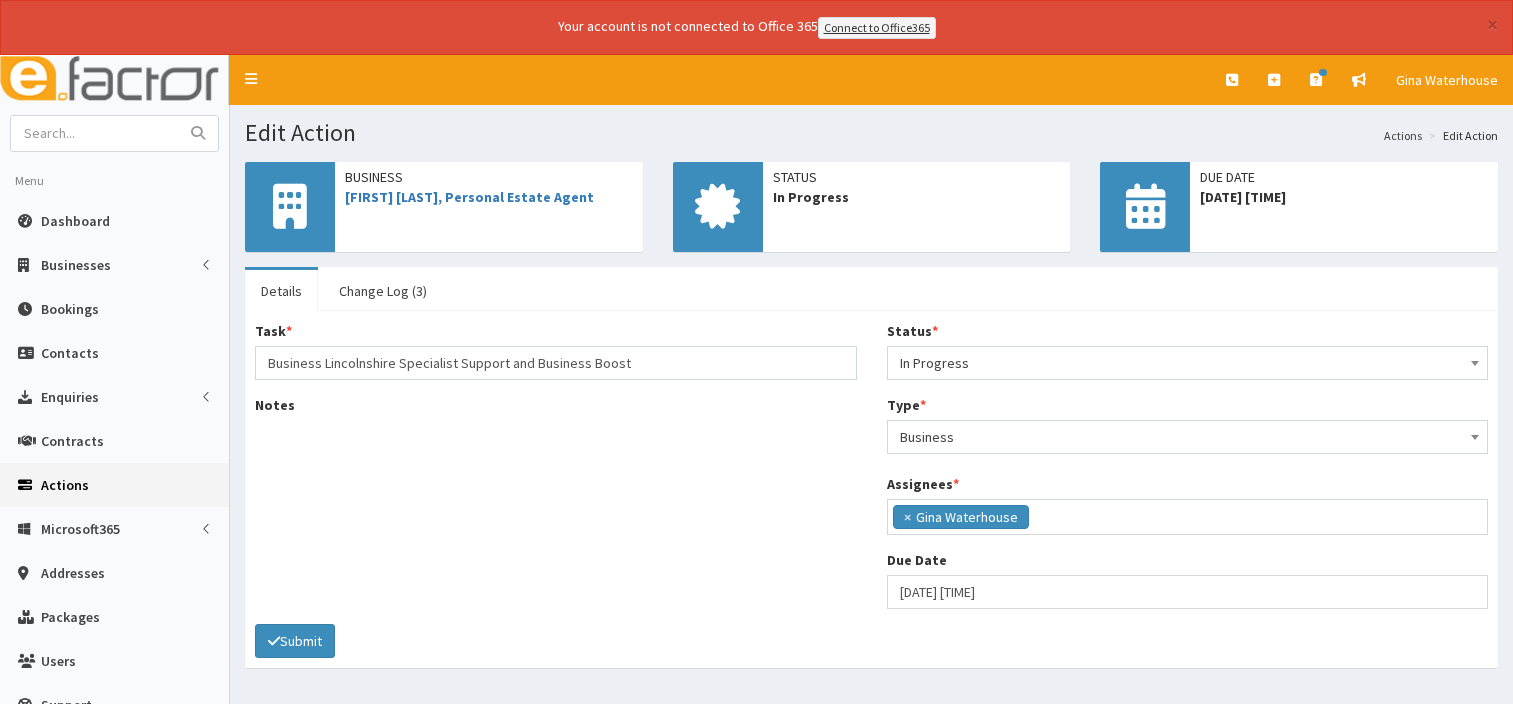 scroll, scrollTop: 0, scrollLeft: 0, axis: both 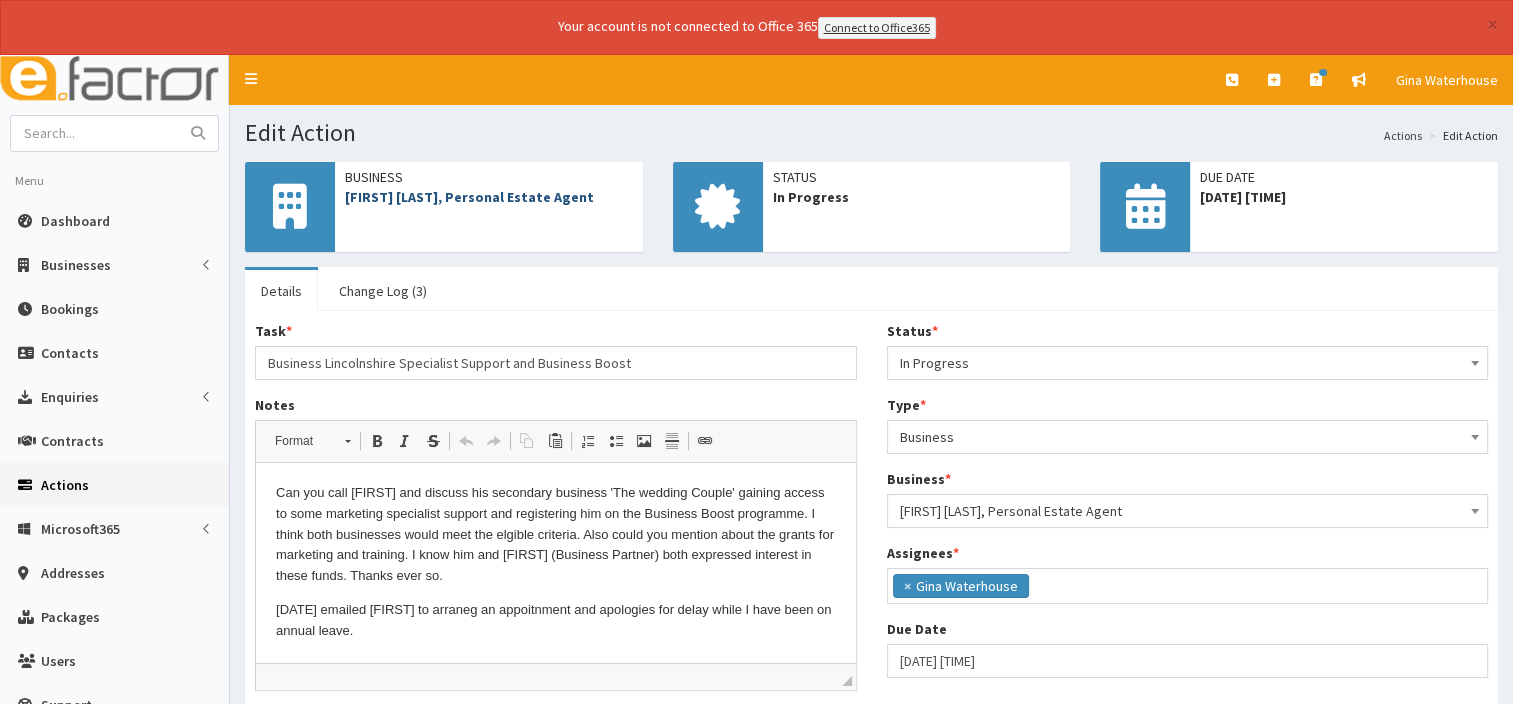 click on "[FIRST] [LAST], Personal Estate Agent" at bounding box center [469, 197] 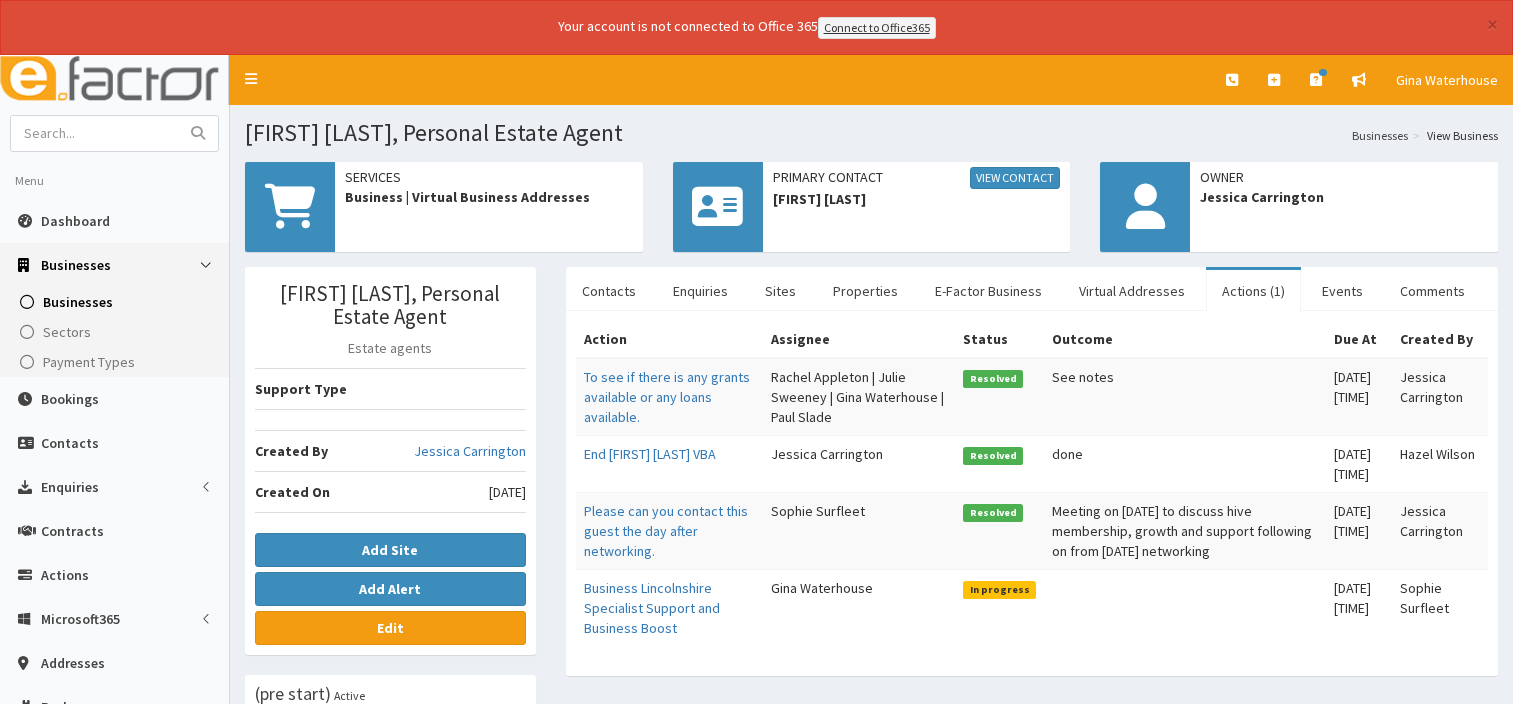 scroll, scrollTop: 0, scrollLeft: 0, axis: both 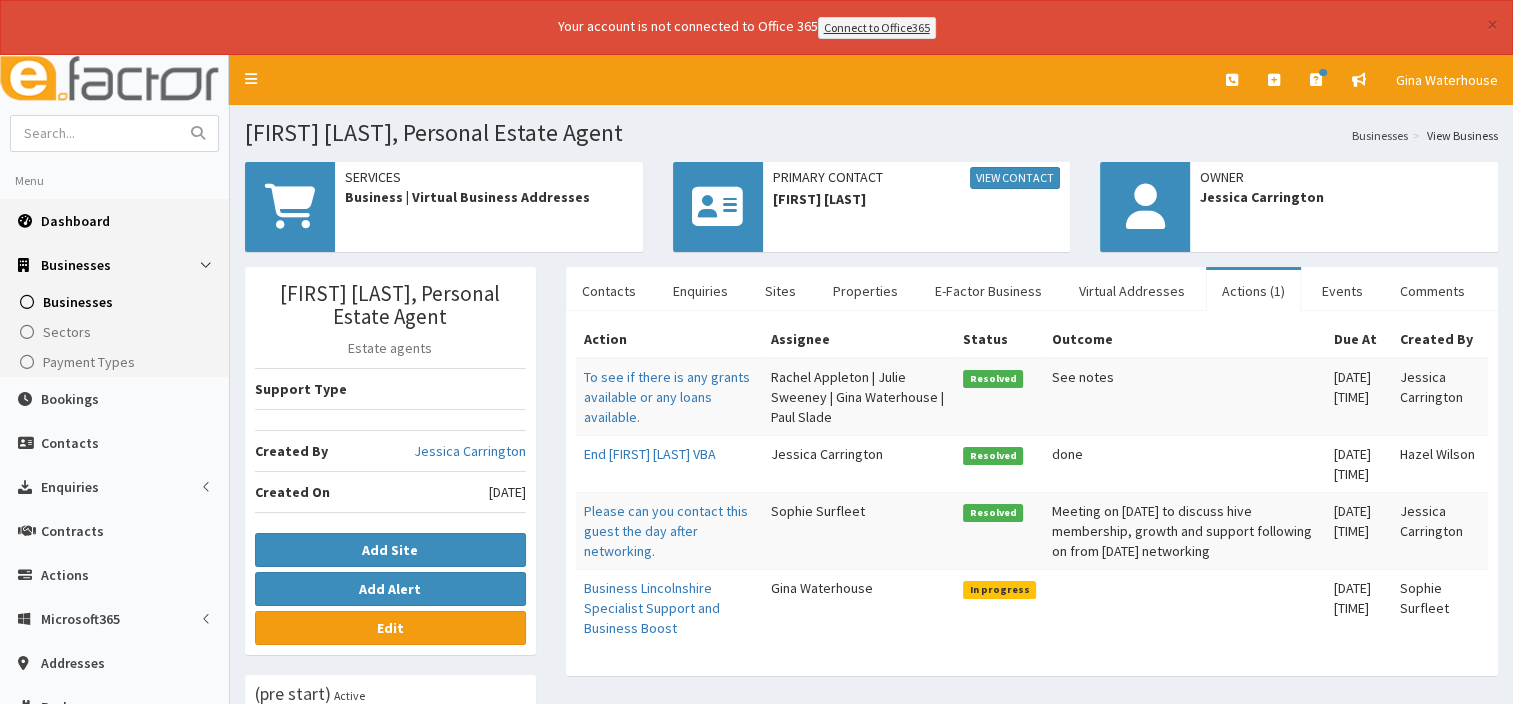 click on "Dashboard" at bounding box center [75, 221] 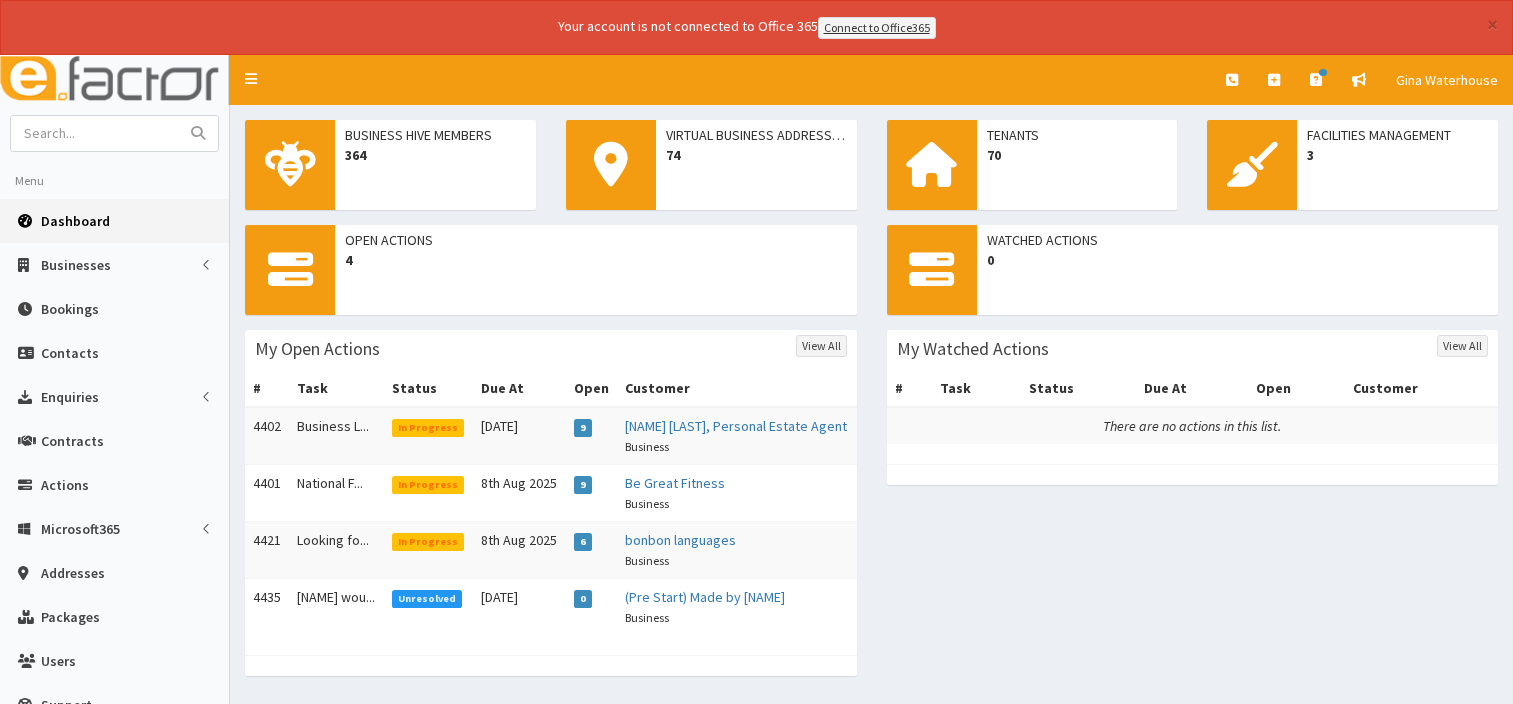scroll, scrollTop: 0, scrollLeft: 0, axis: both 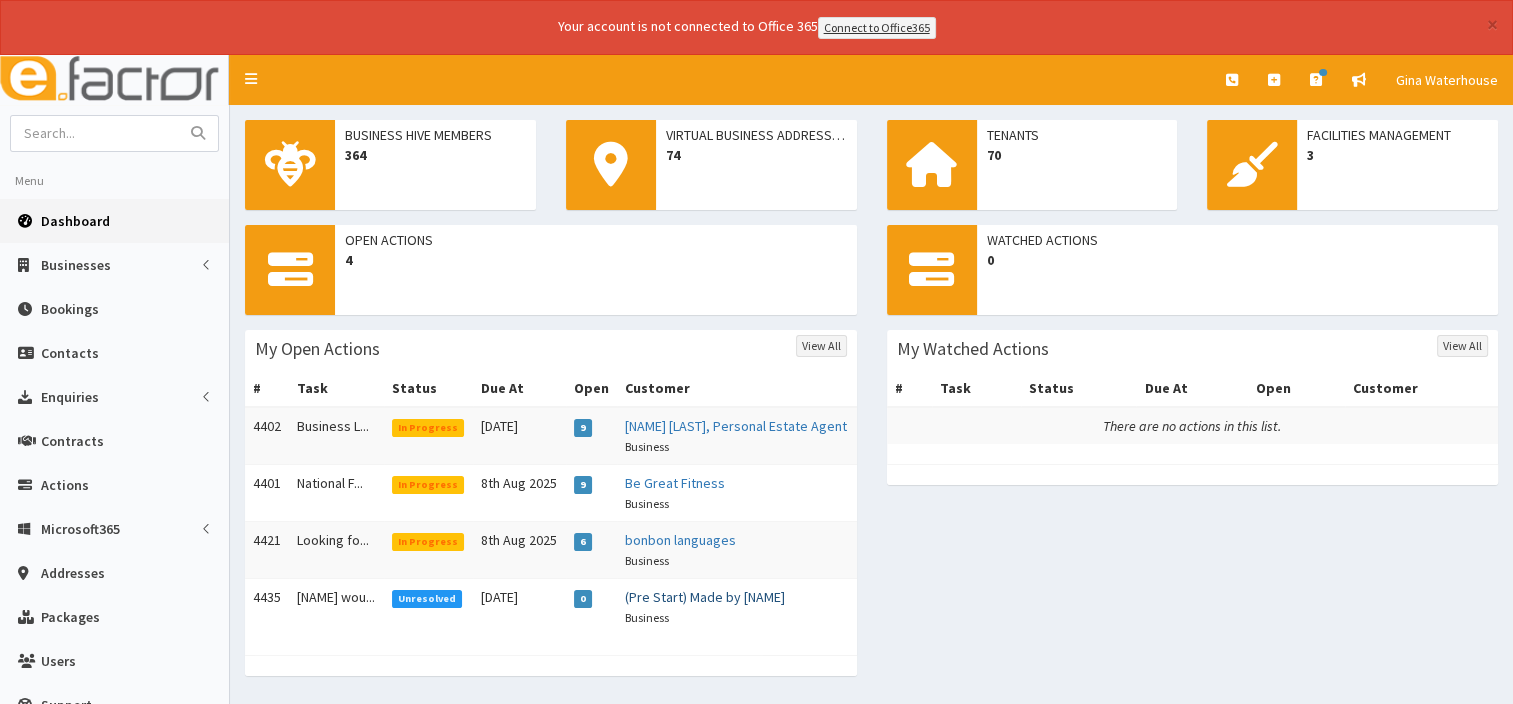 click on "(Pre Start) Made by [NAME]" at bounding box center (705, 597) 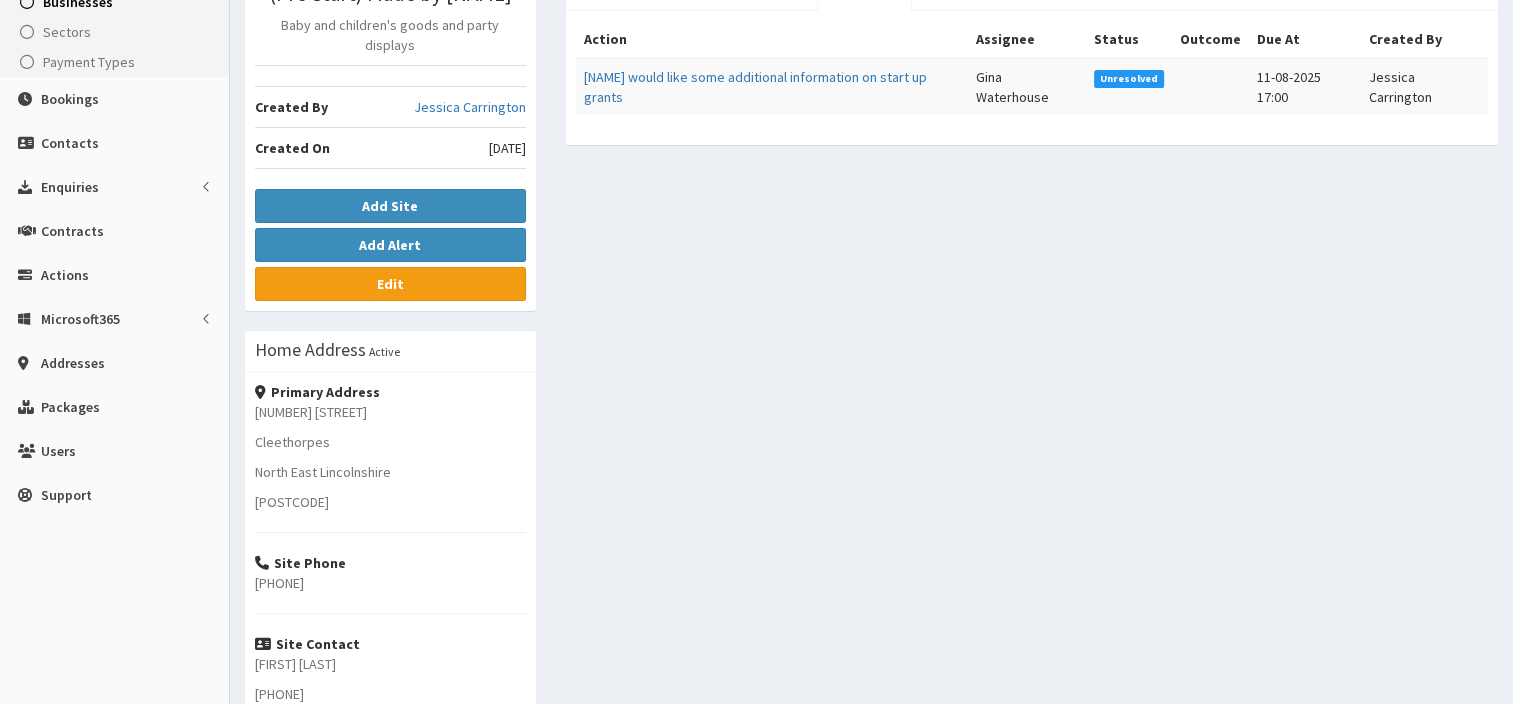 scroll, scrollTop: 0, scrollLeft: 0, axis: both 